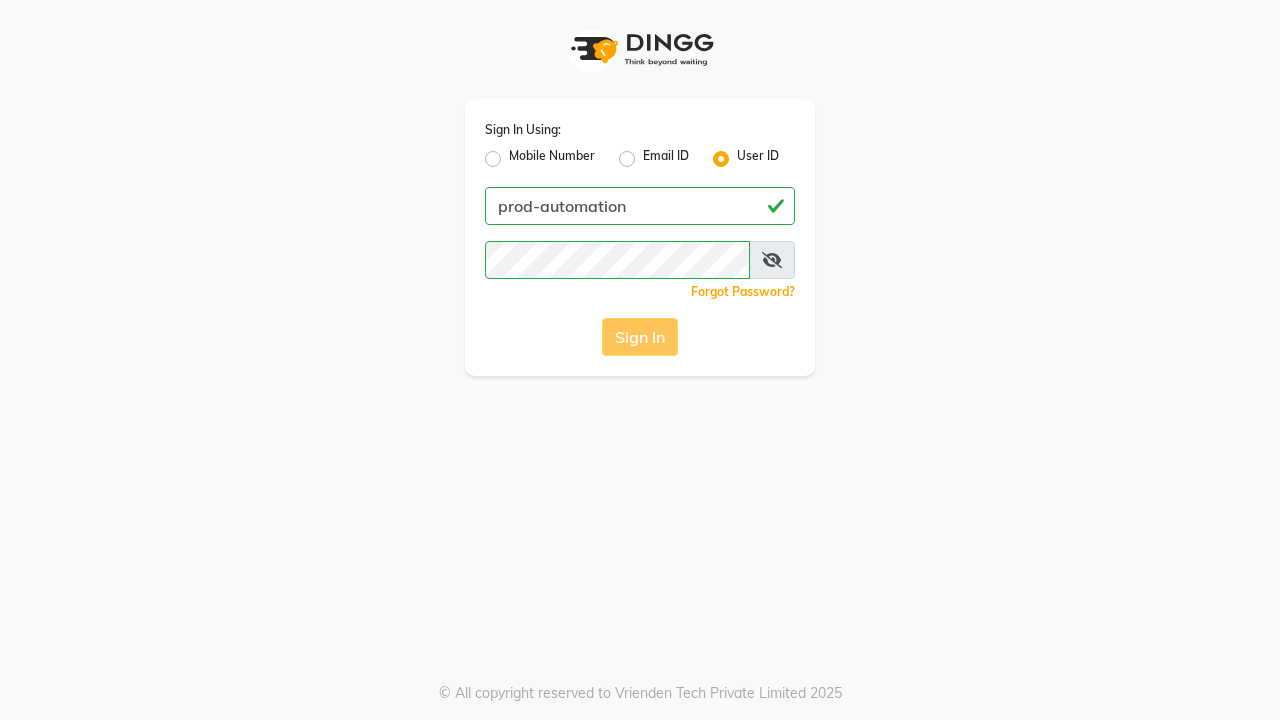 scroll, scrollTop: 0, scrollLeft: 0, axis: both 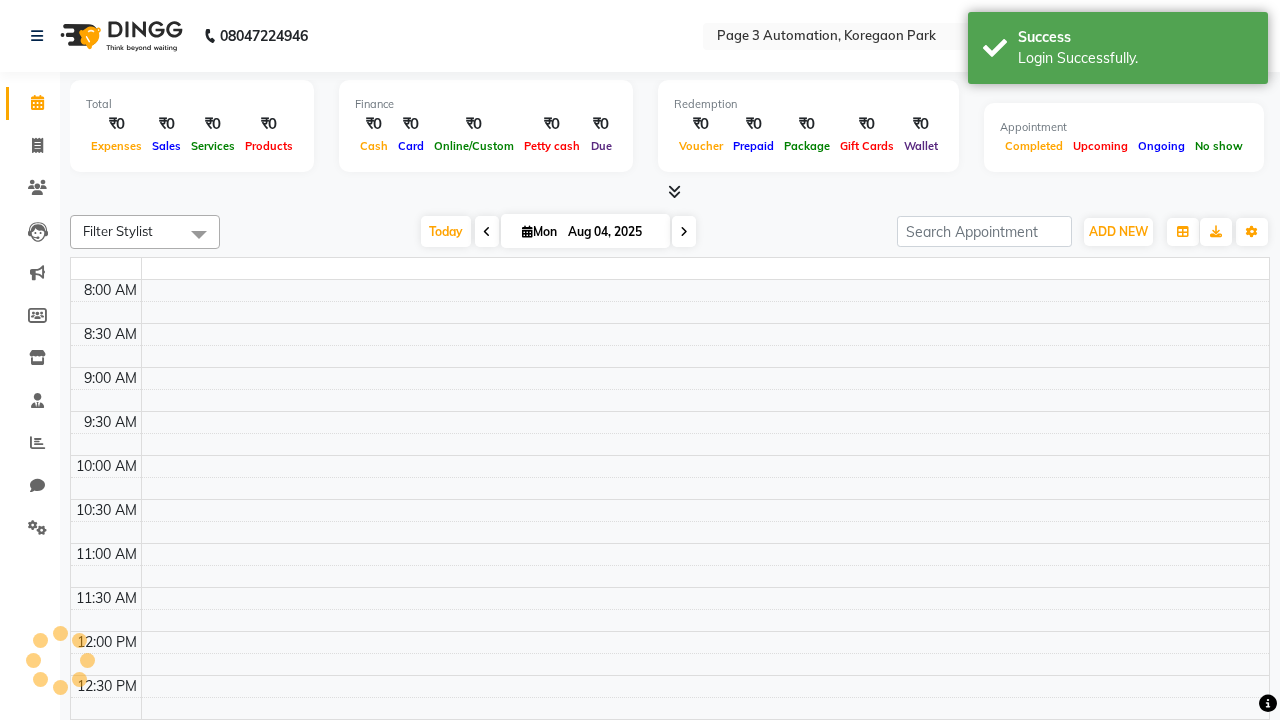select on "en" 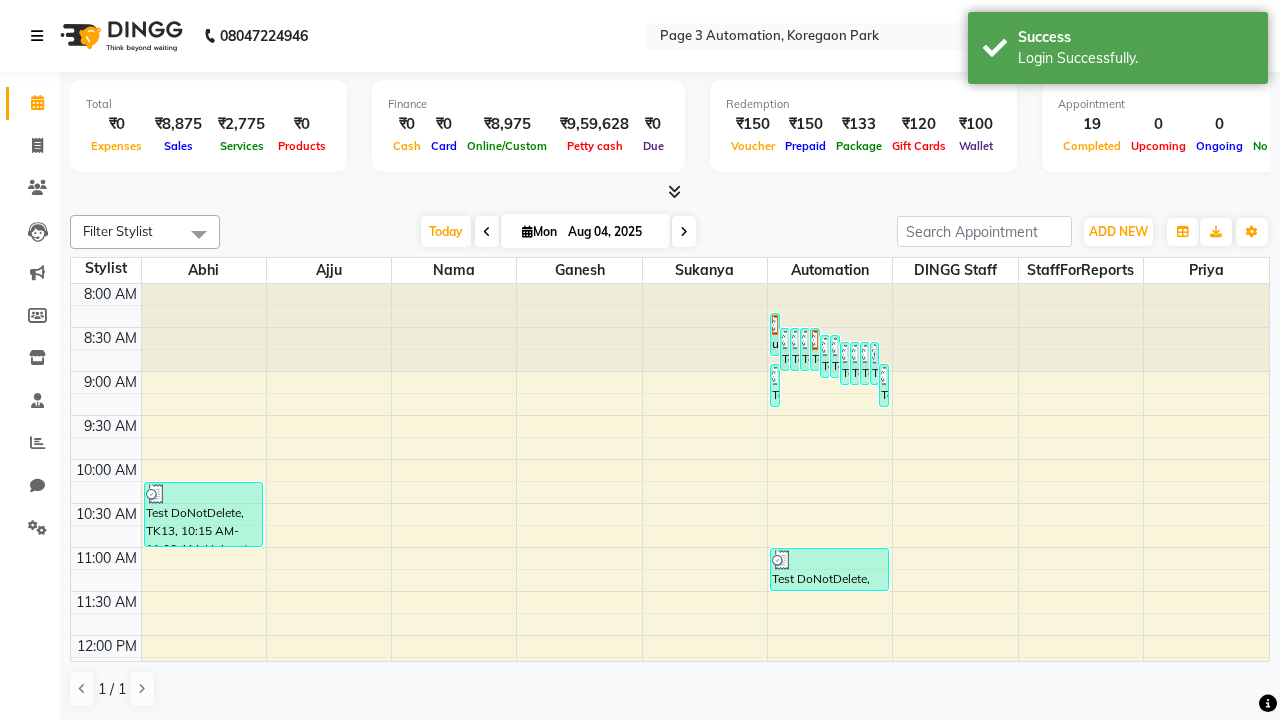 click at bounding box center (37, 36) 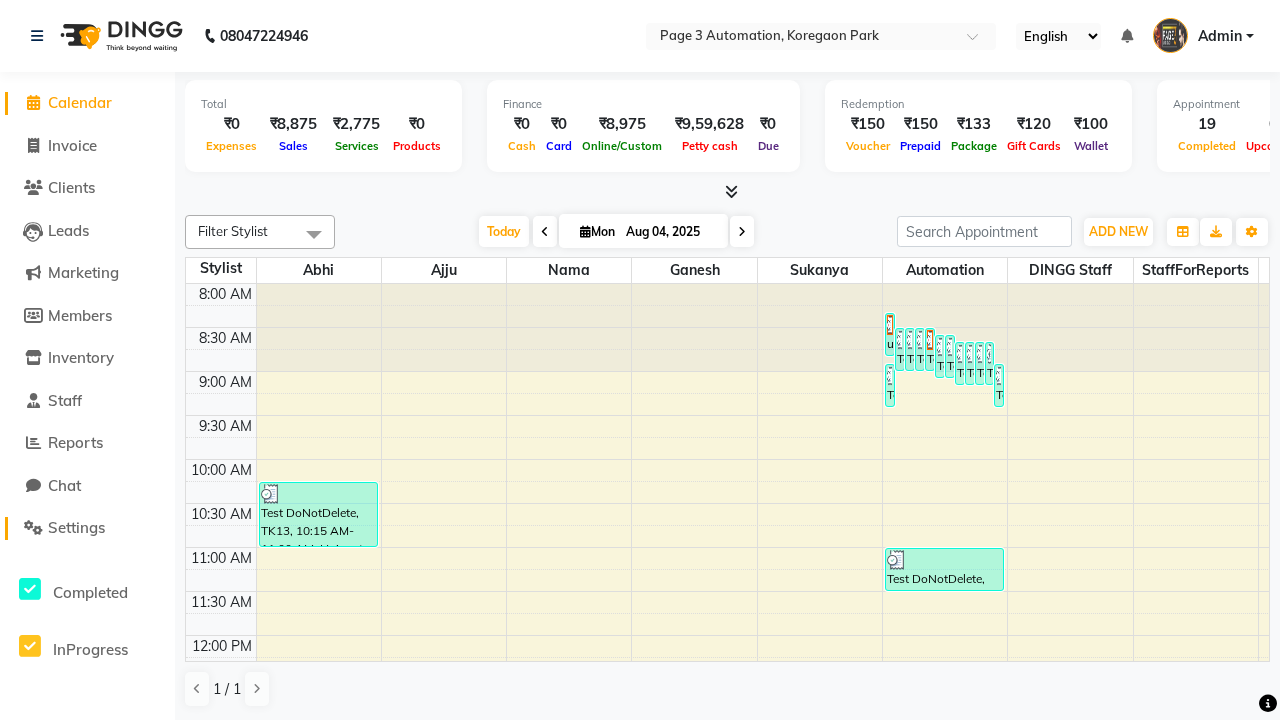click on "Settings" 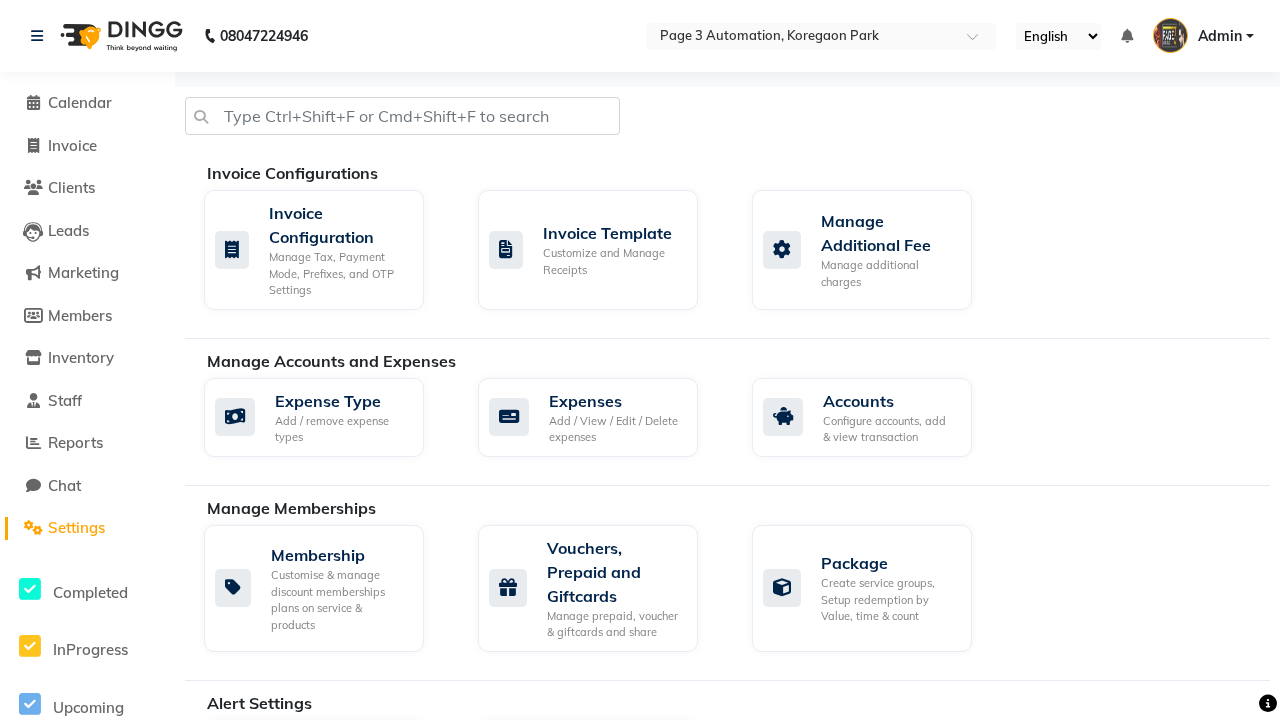 click on "Business Hours" 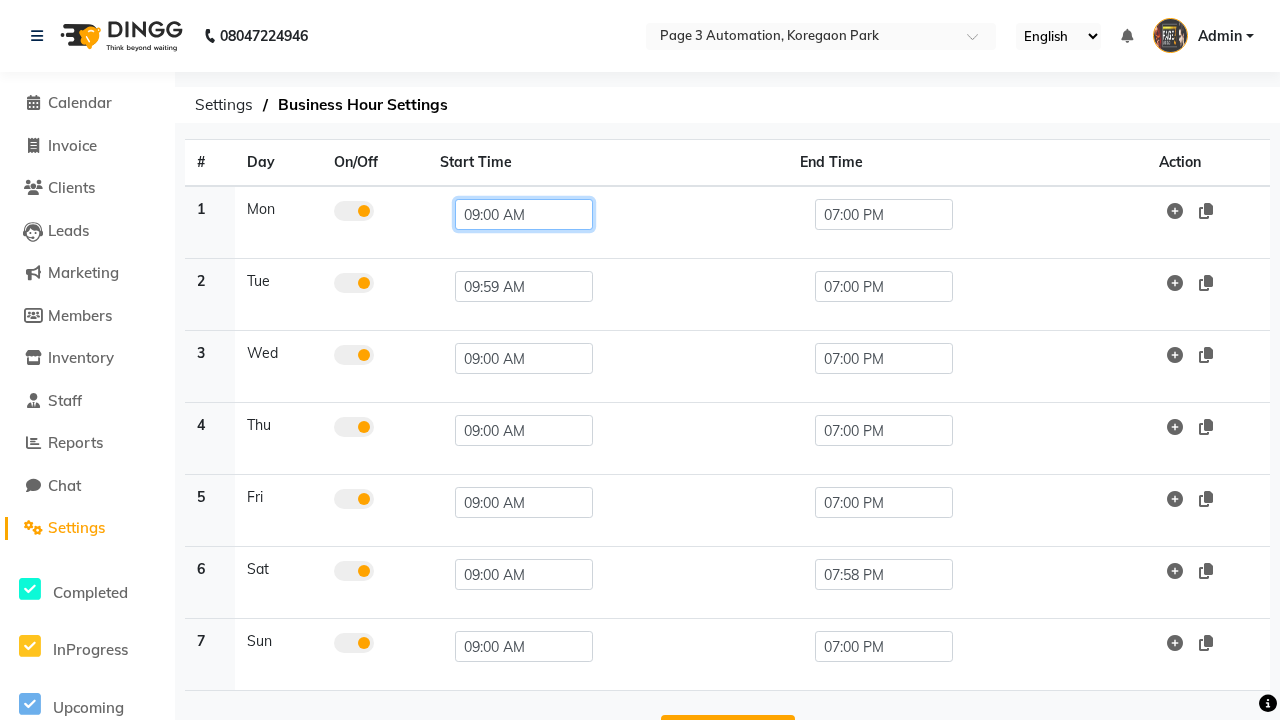 click on "09:00 AM" 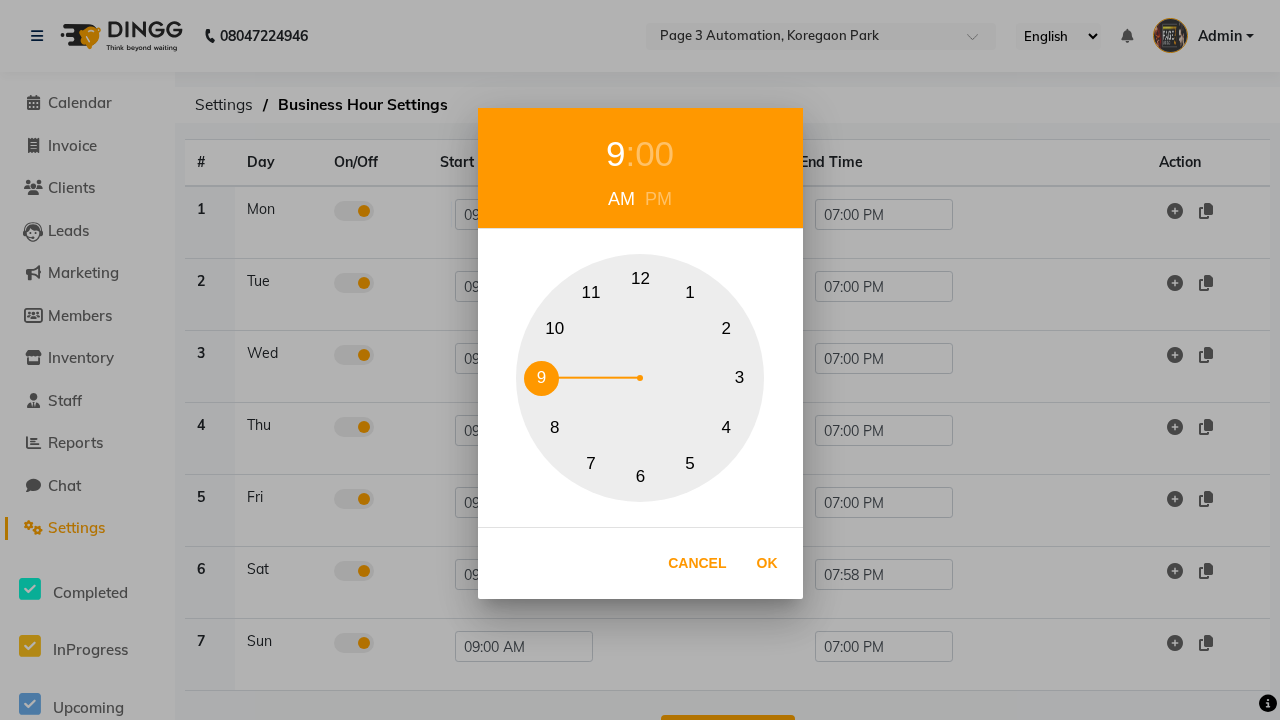 click on "10" at bounding box center (554, 328) 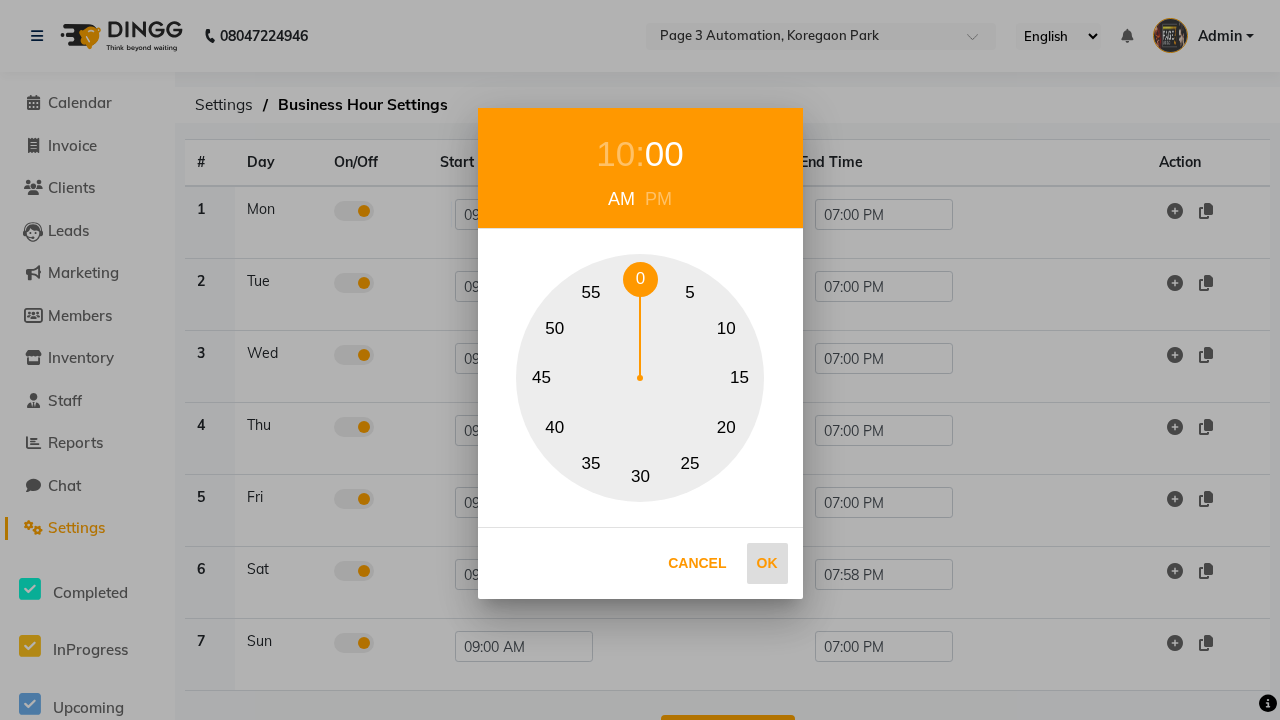 click on "0" at bounding box center [640, 279] 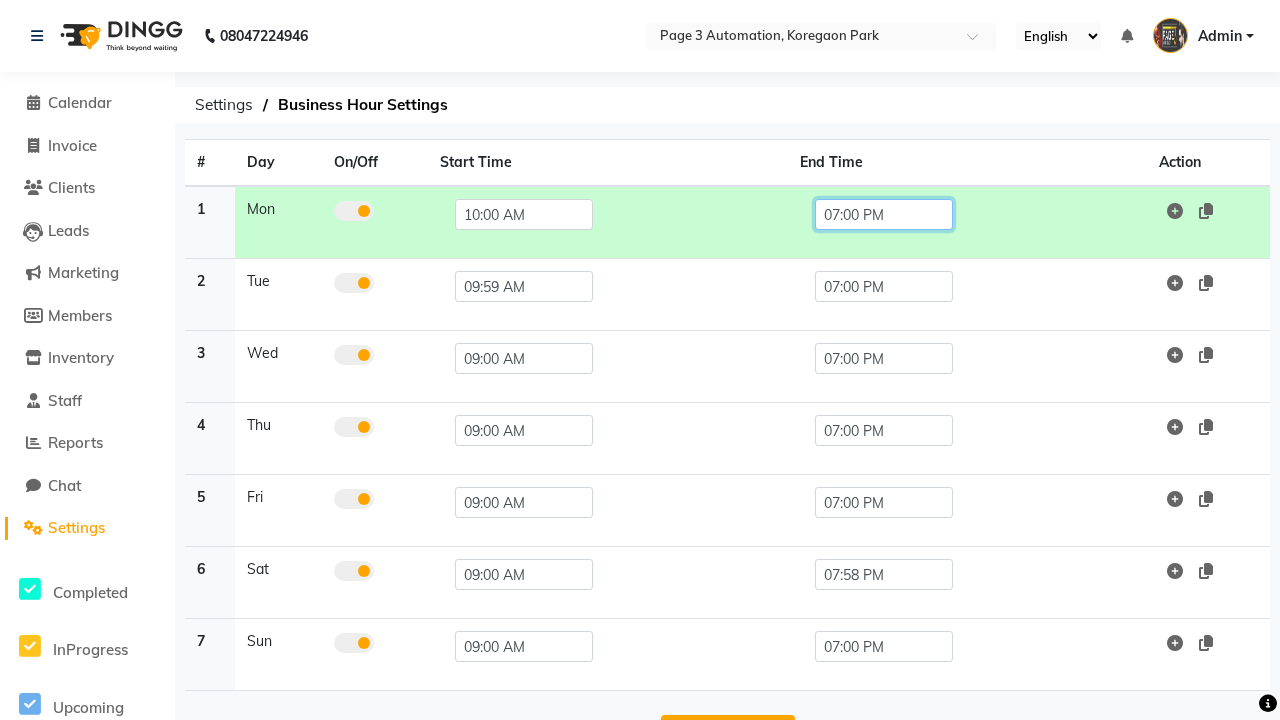 click on "07:00 PM" 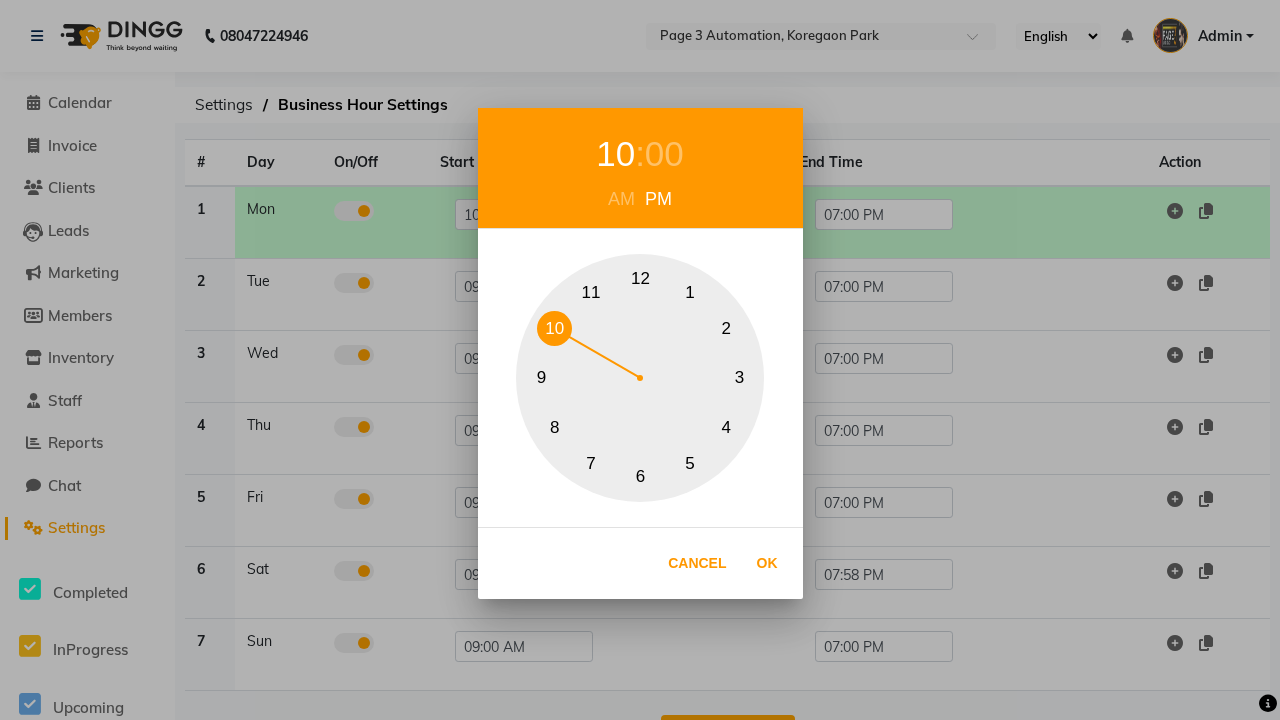 scroll, scrollTop: 63, scrollLeft: 0, axis: vertical 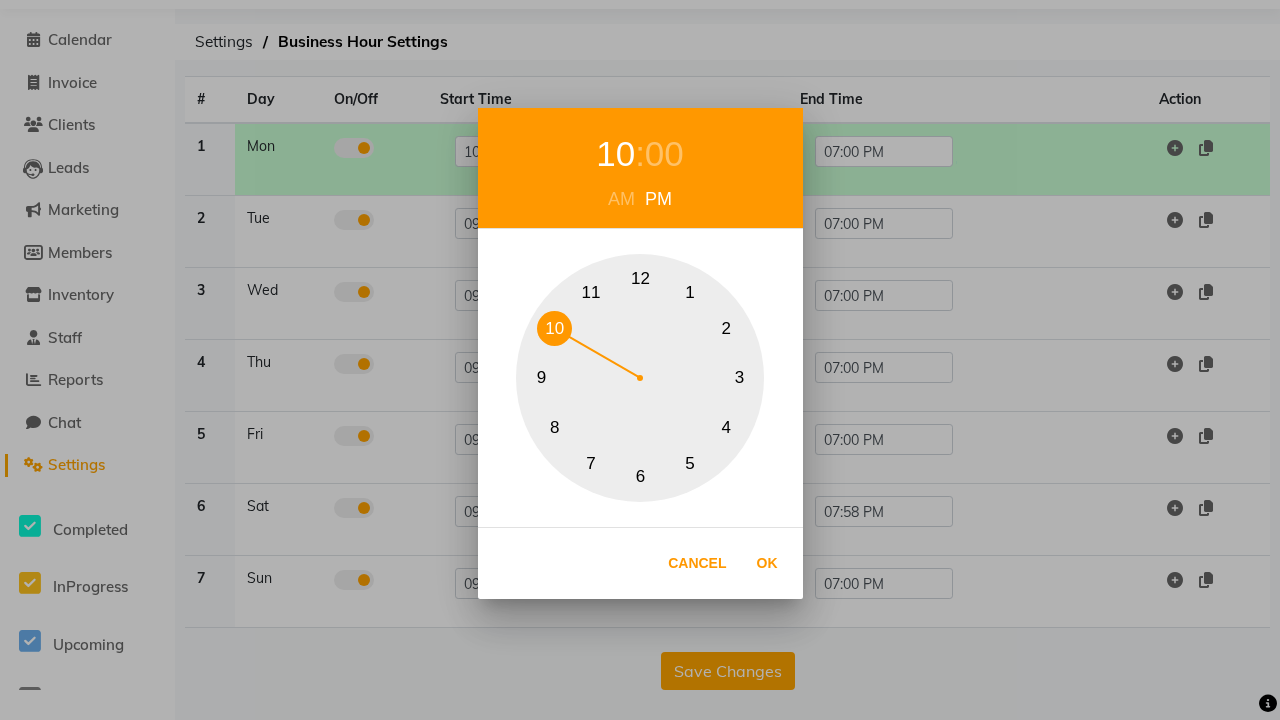 click on "00" at bounding box center [664, 154] 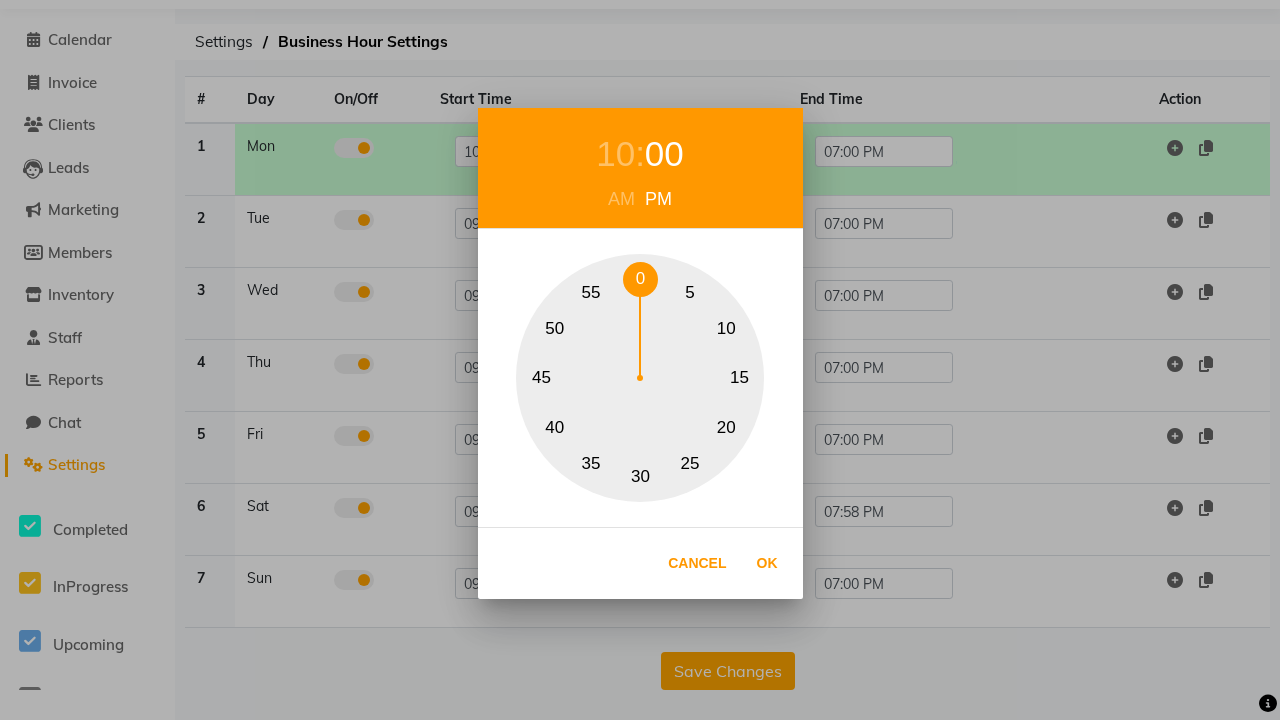 click on "0" at bounding box center [640, 279] 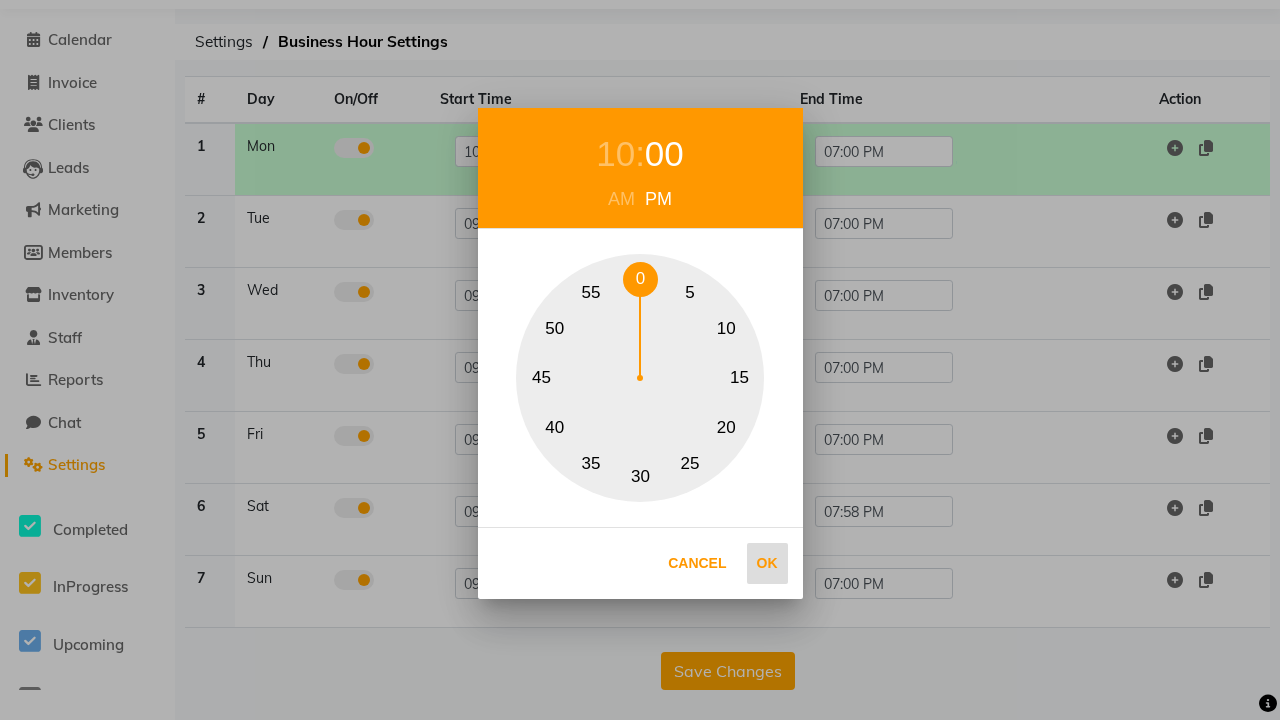 click on "Ok" at bounding box center [767, 563] 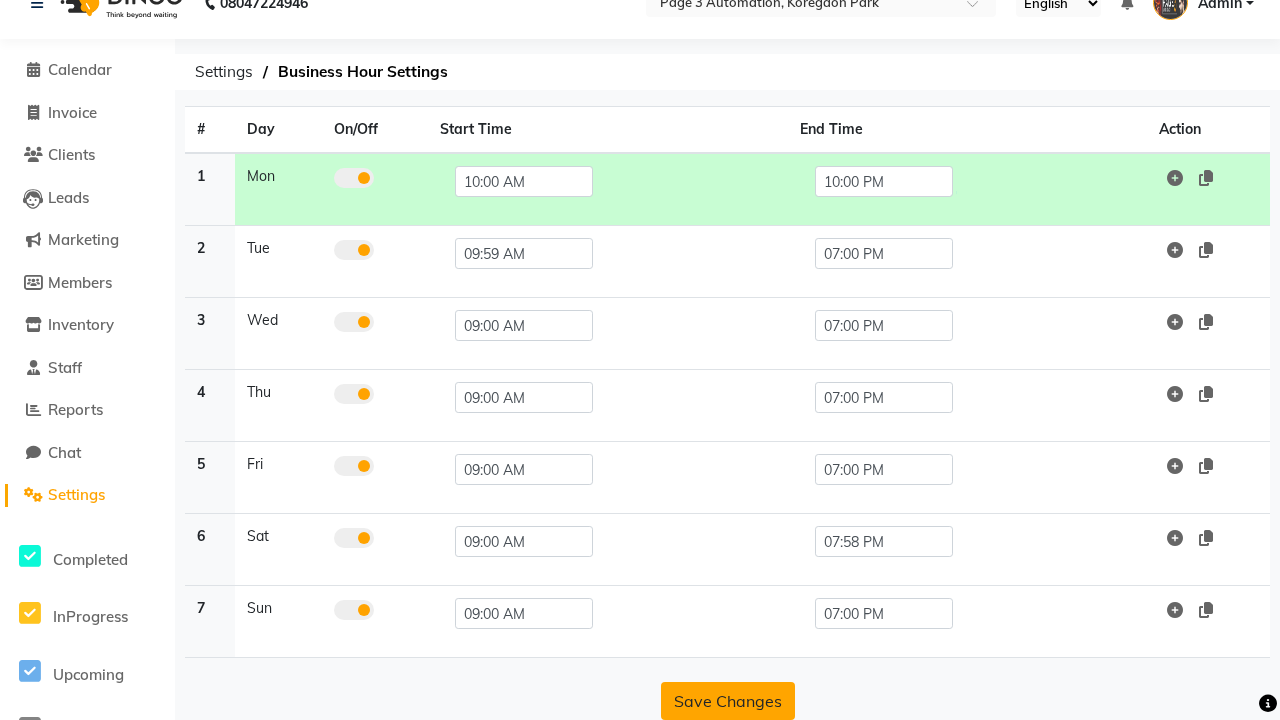 click on "Save Changes" 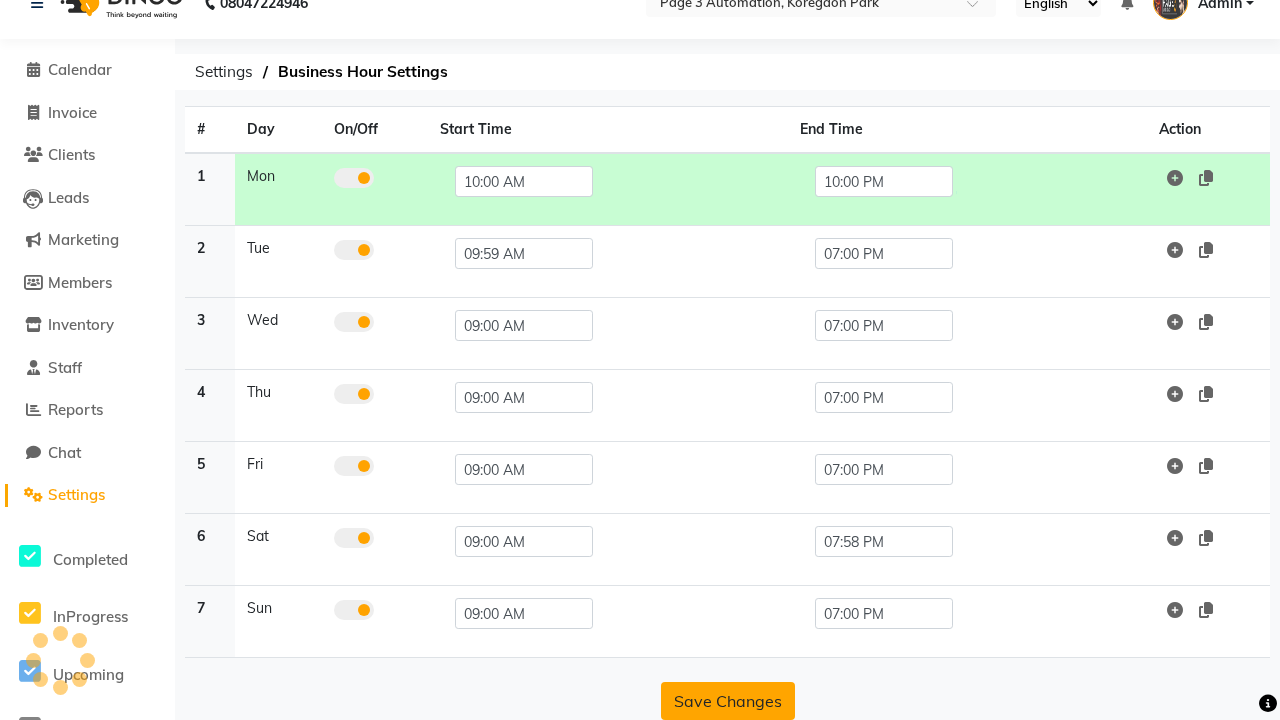 scroll, scrollTop: 63, scrollLeft: 0, axis: vertical 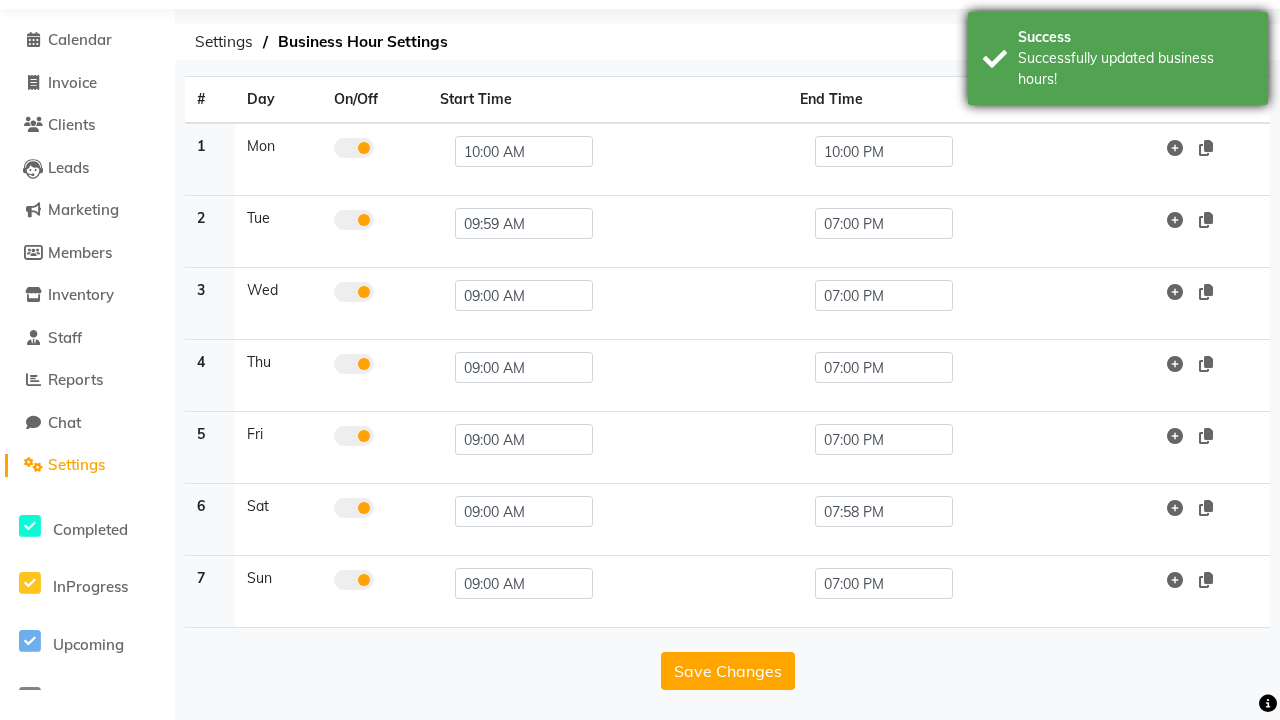 click on "Successfully updated business hours!" at bounding box center (1135, 69) 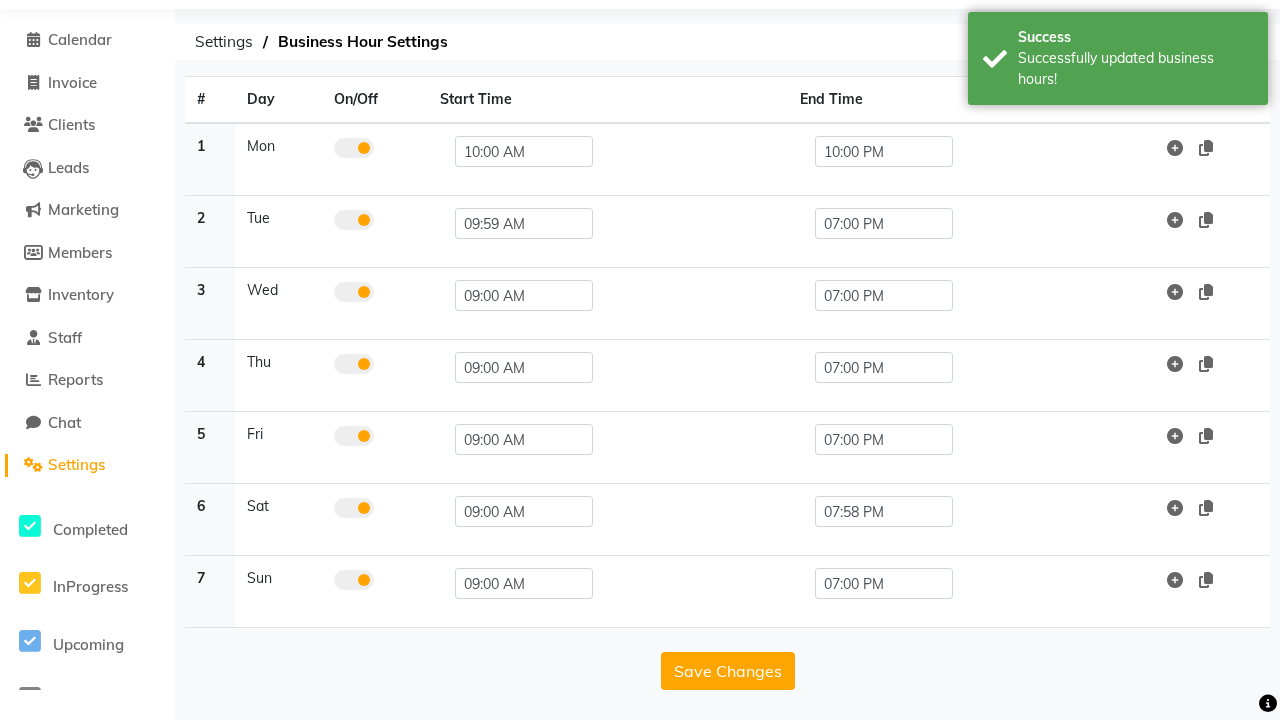 click at bounding box center [37, -27] 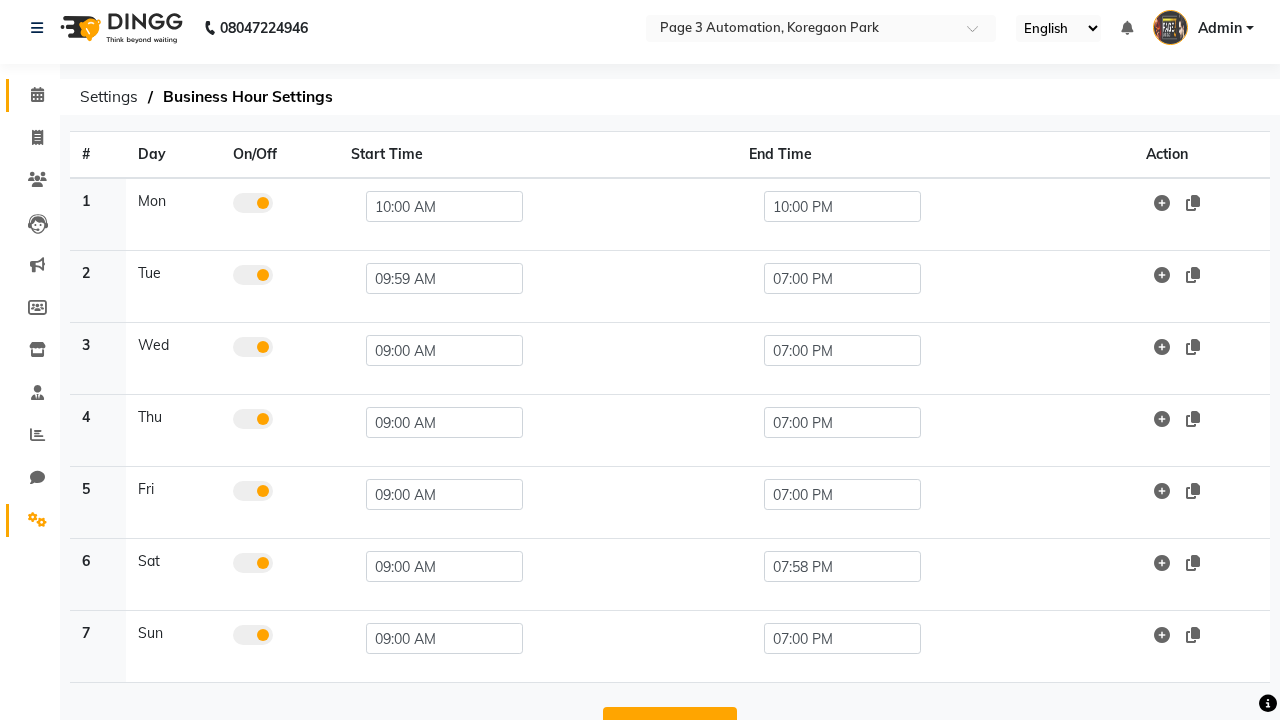 click 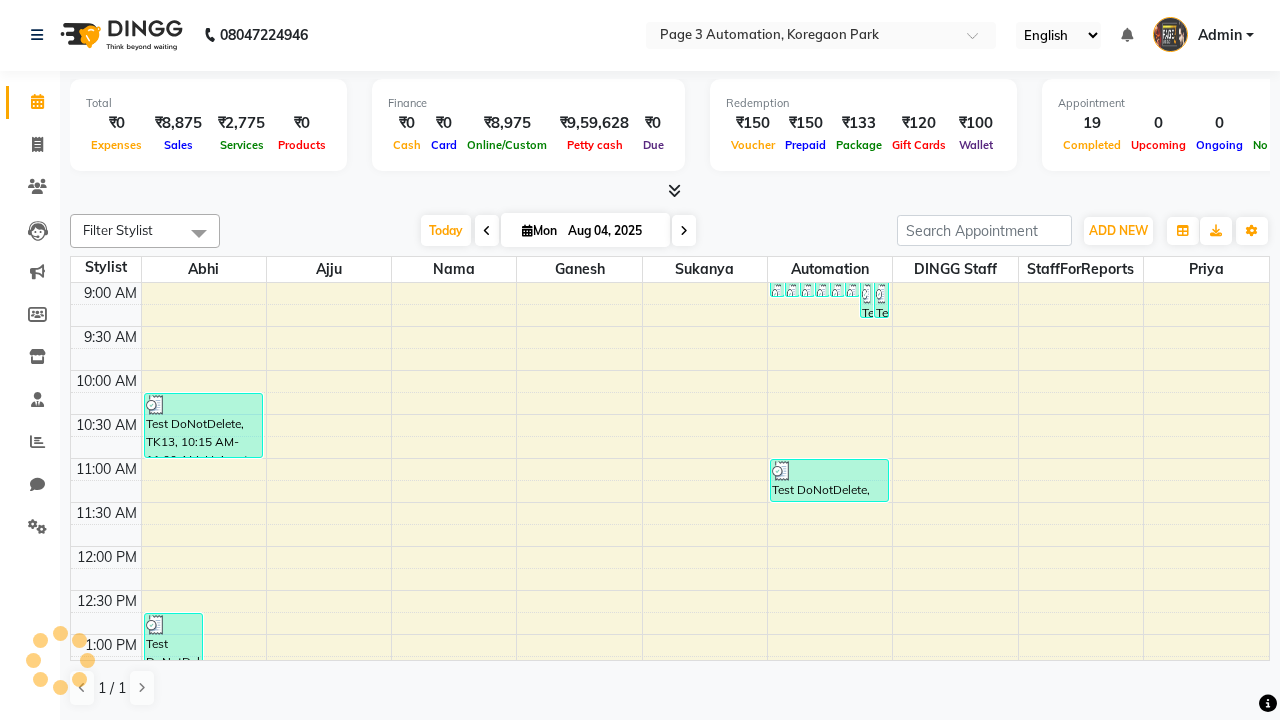 scroll, scrollTop: 0, scrollLeft: 0, axis: both 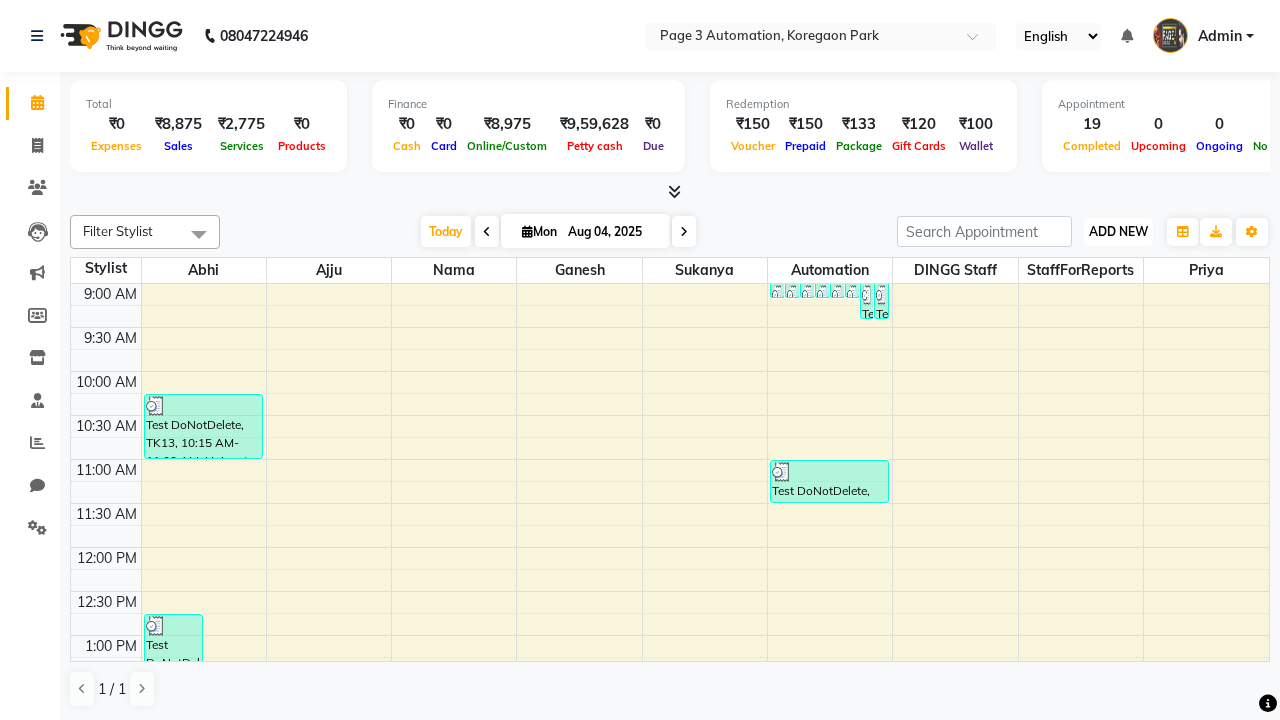 click on "ADD NEW" at bounding box center [1118, 231] 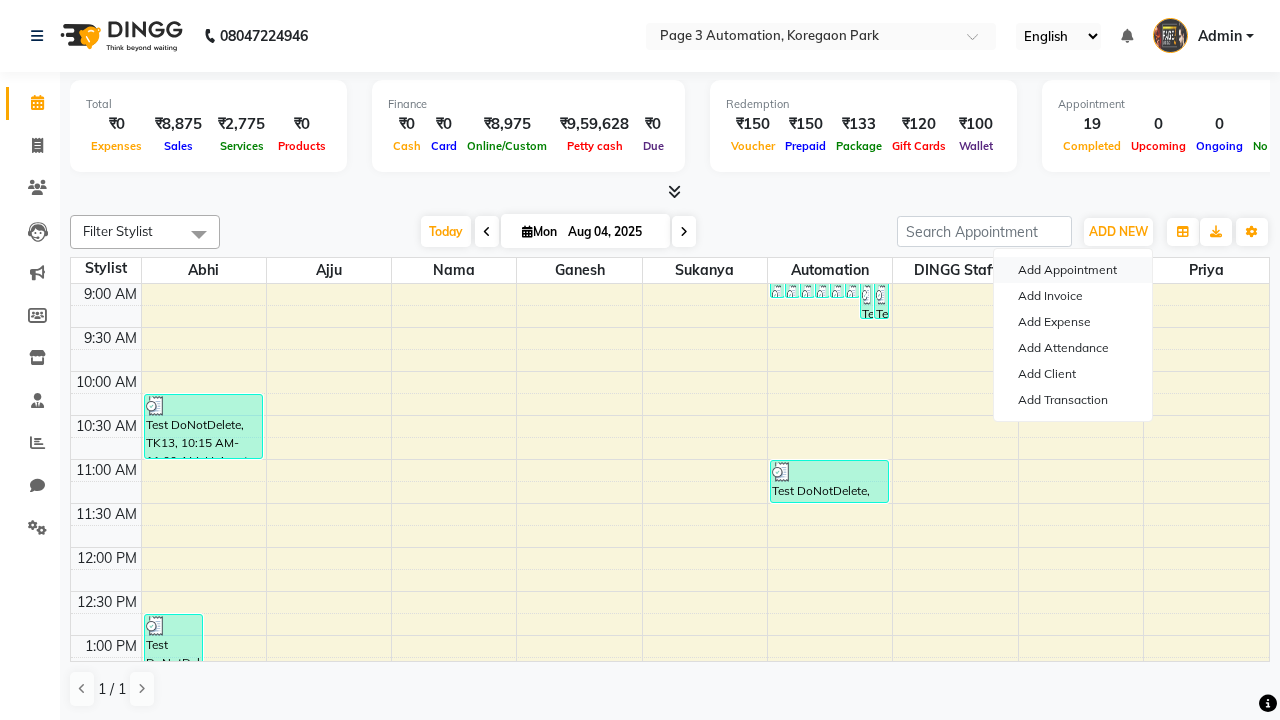 click on "Add Appointment" at bounding box center (1073, 270) 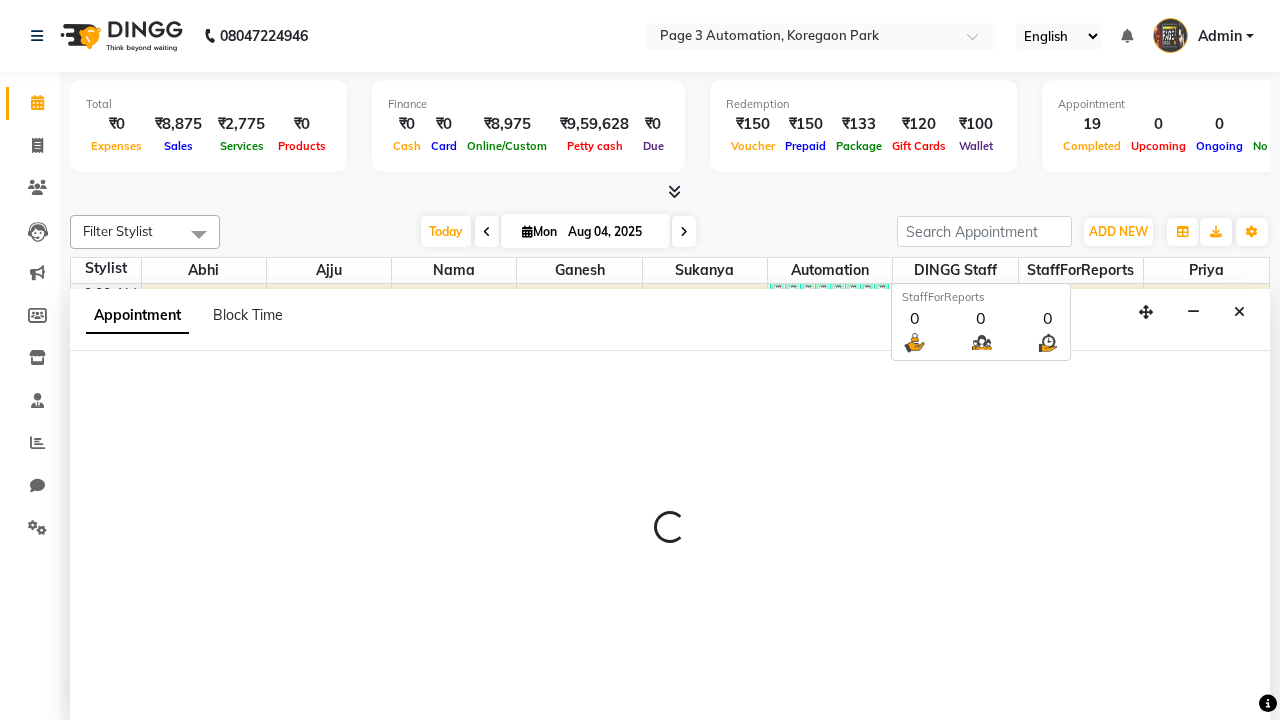 scroll, scrollTop: 1, scrollLeft: 0, axis: vertical 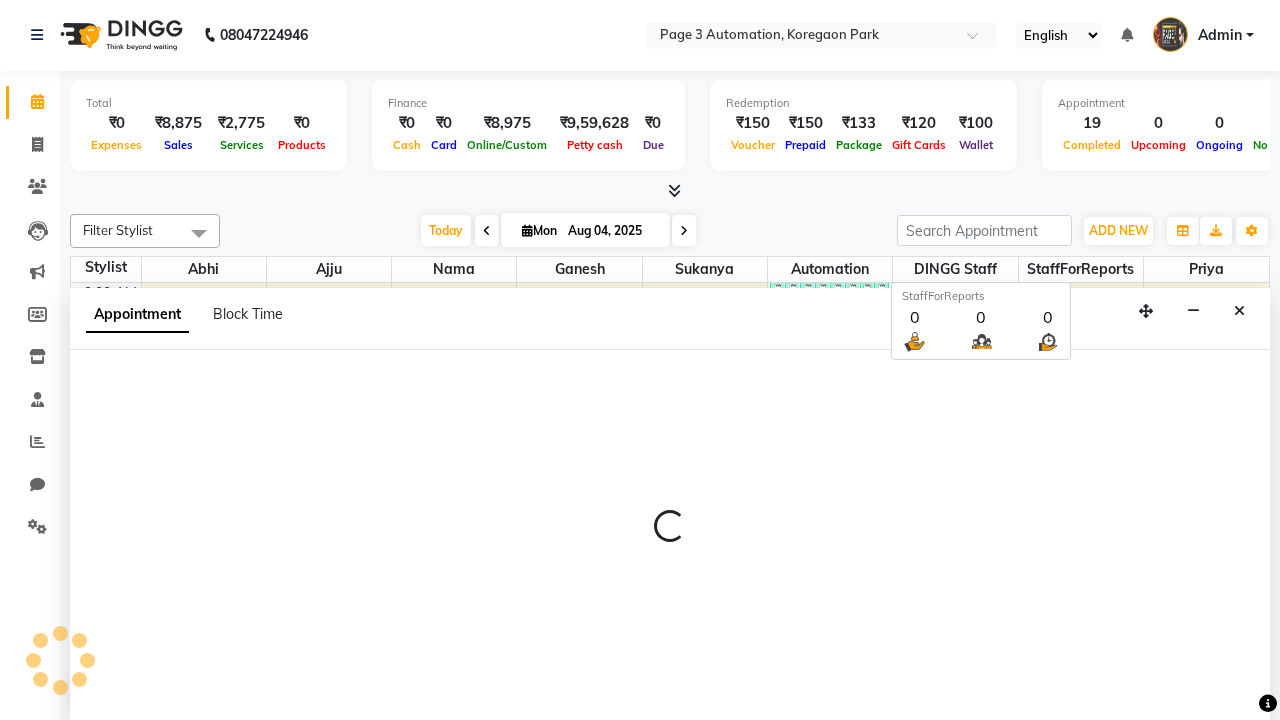 select on "tentative" 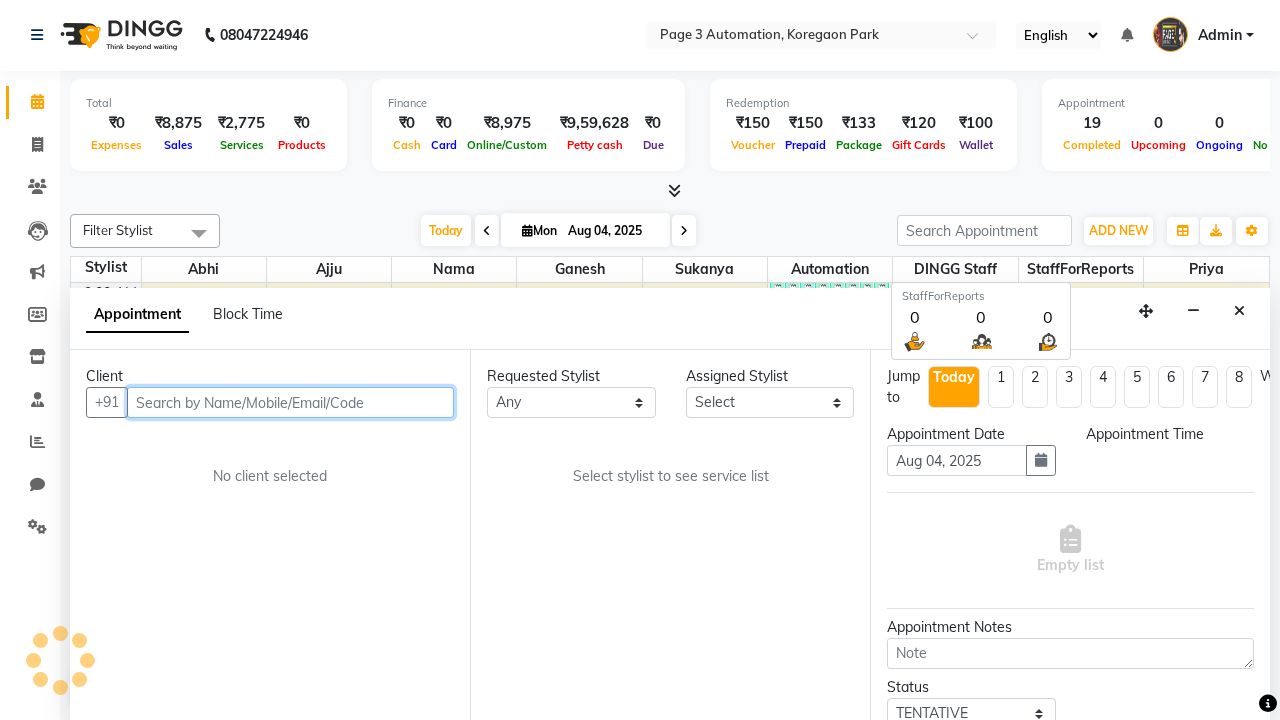 select on "600" 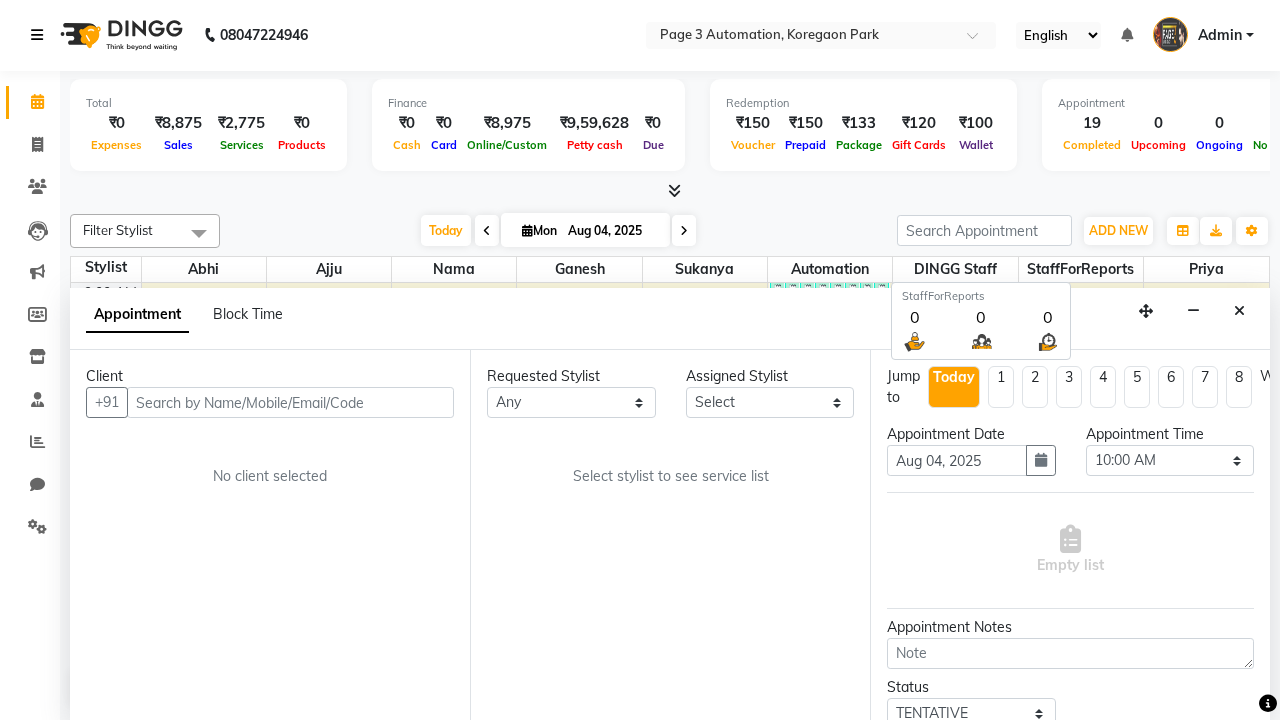 click at bounding box center [37, 35] 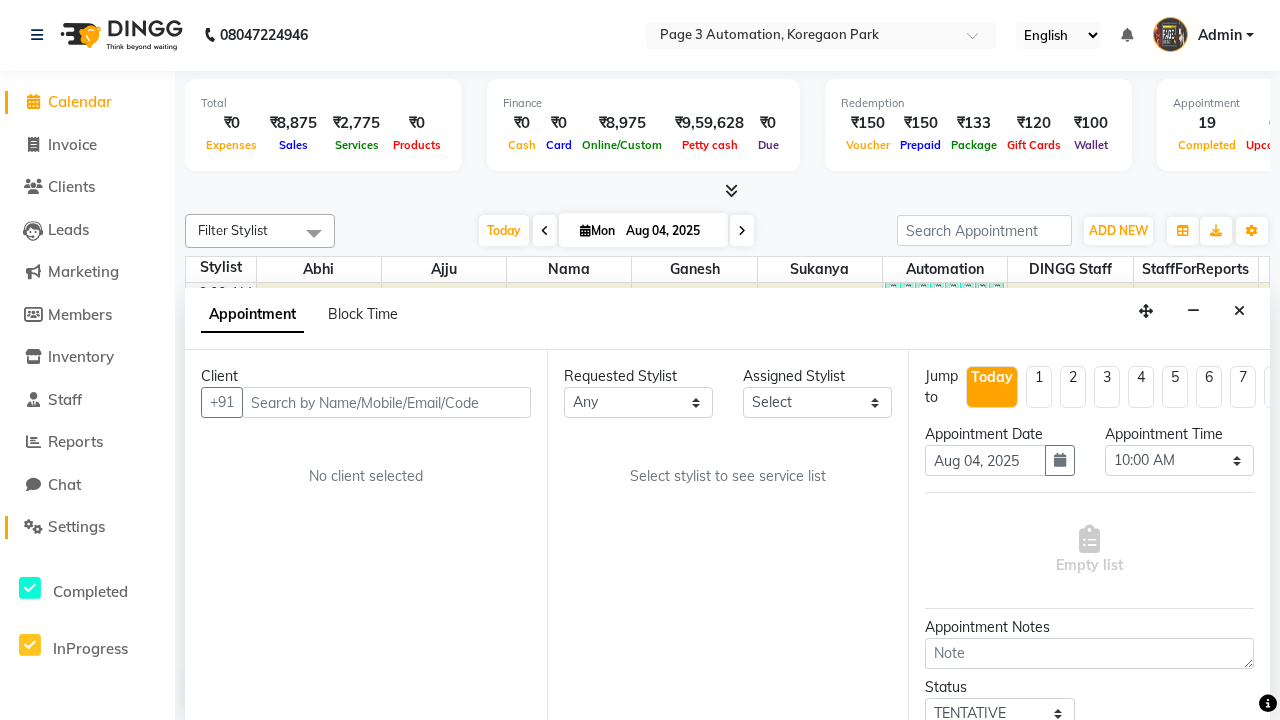 click on "Settings" 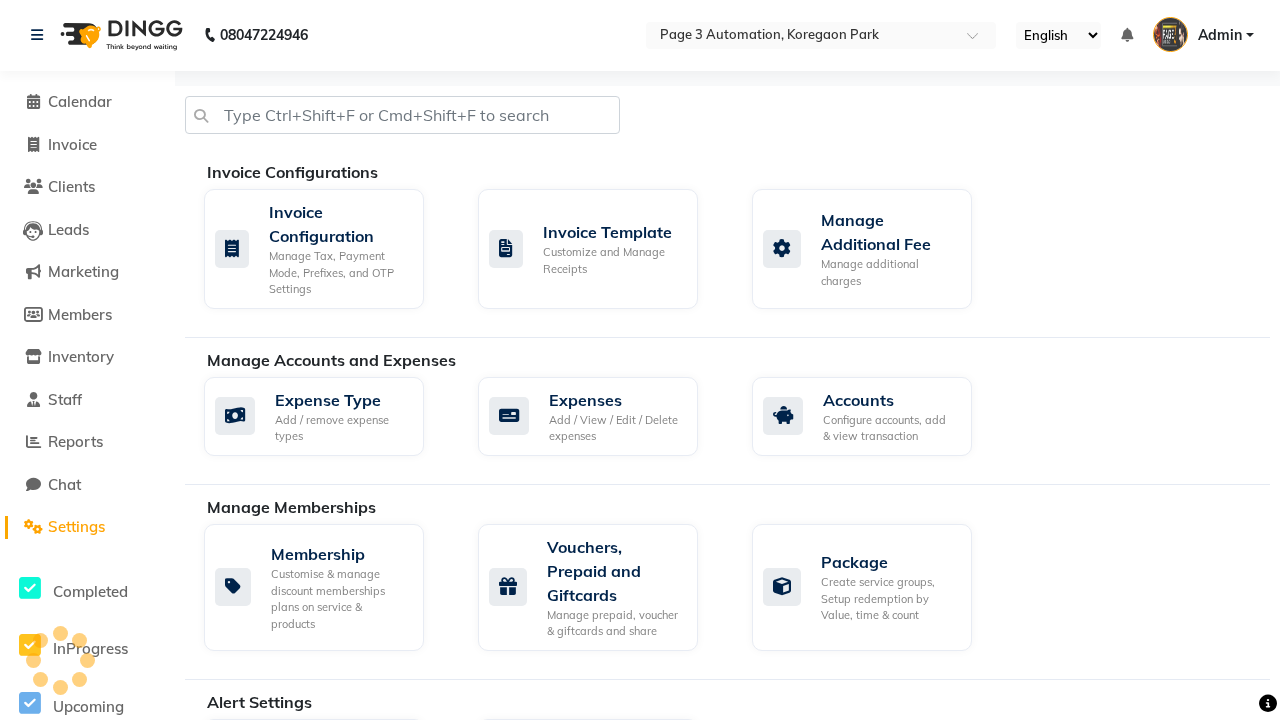 scroll, scrollTop: 0, scrollLeft: 0, axis: both 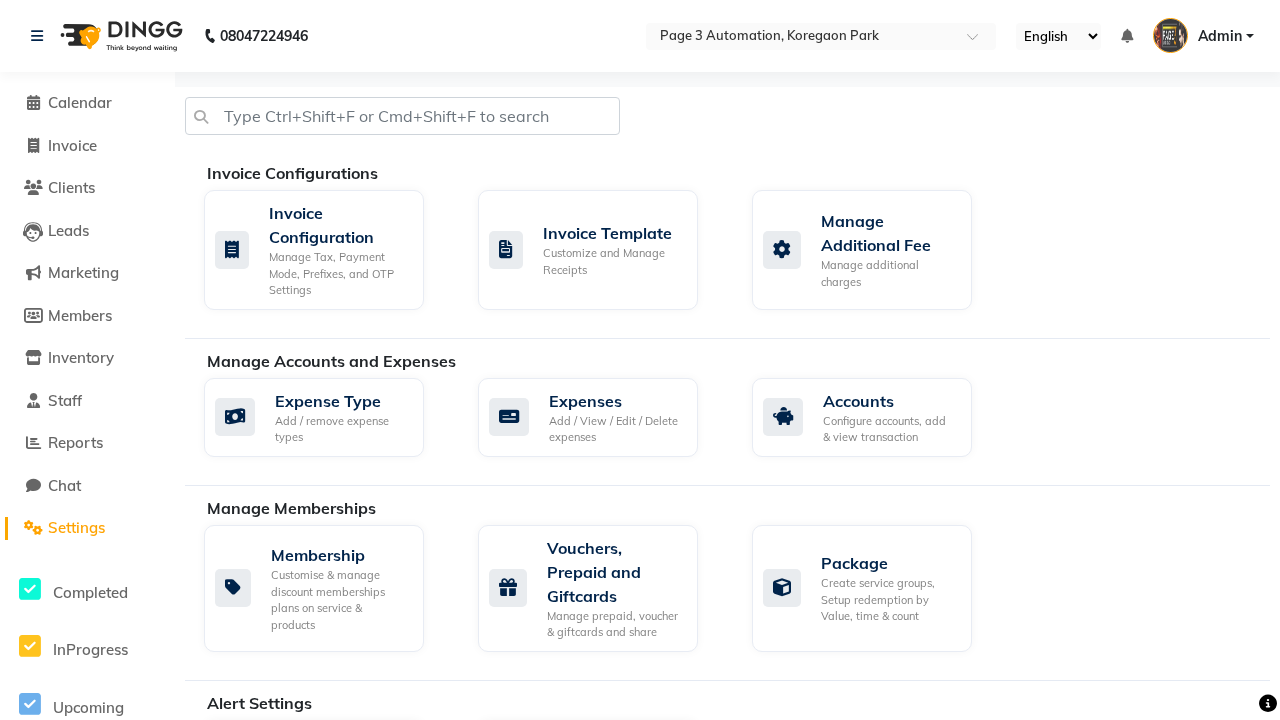 click on "Business Hours" 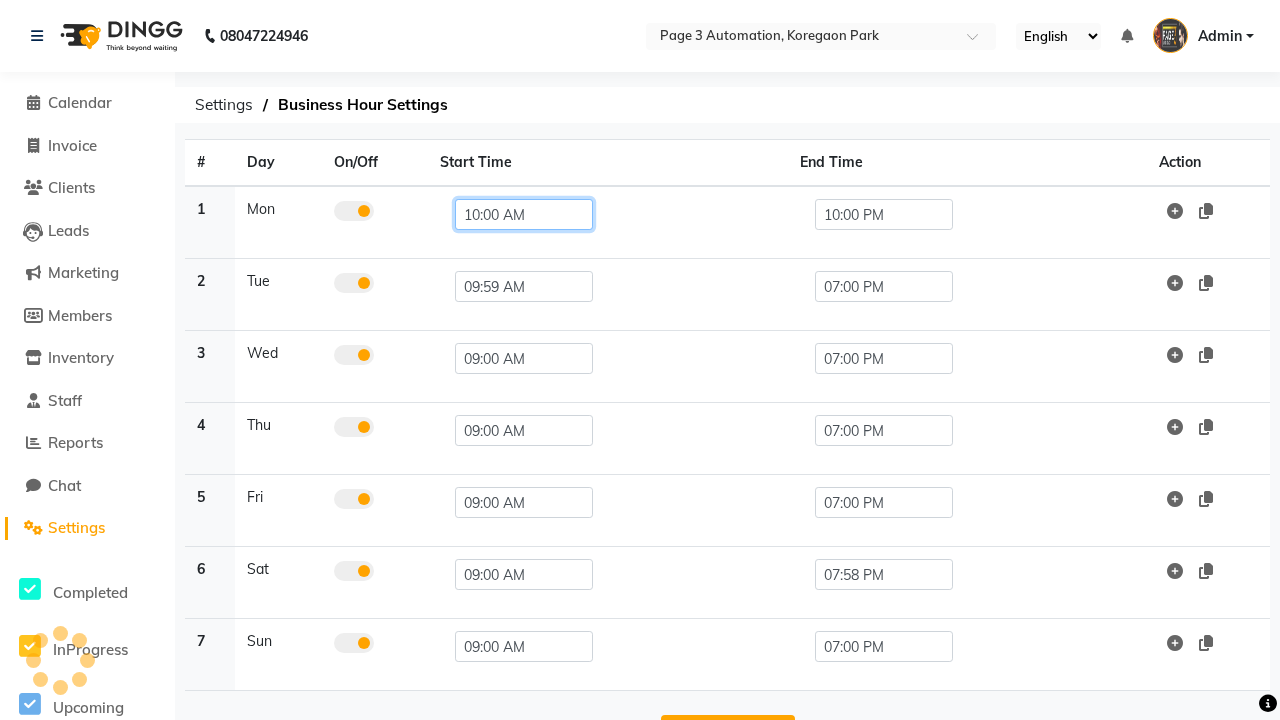 click on "10:00 AM" 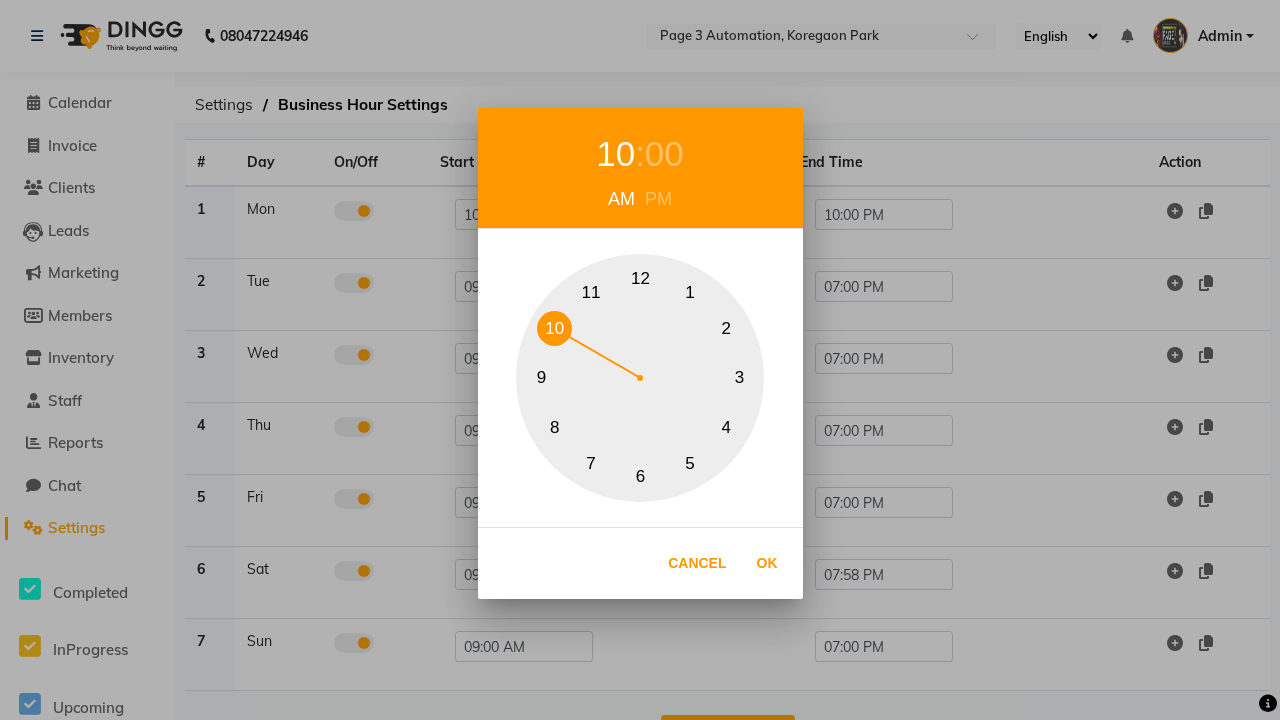 click on "00" at bounding box center [664, 154] 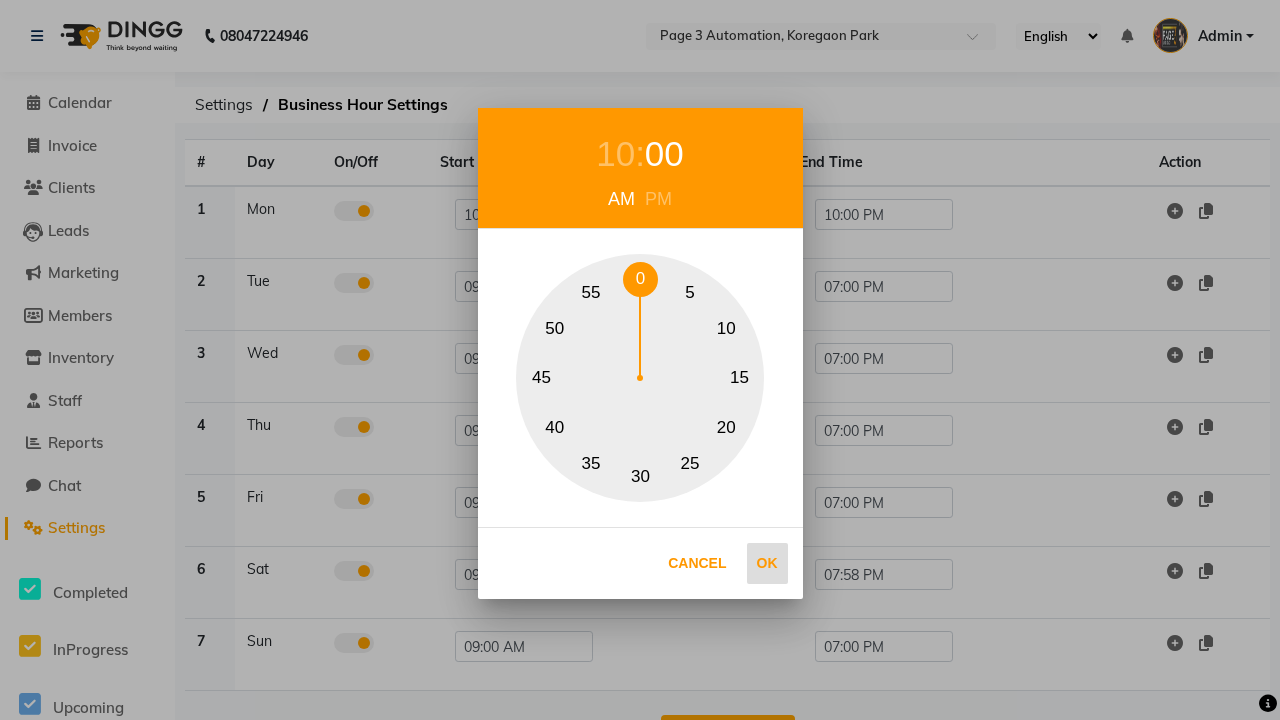 click on "0" at bounding box center (640, 279) 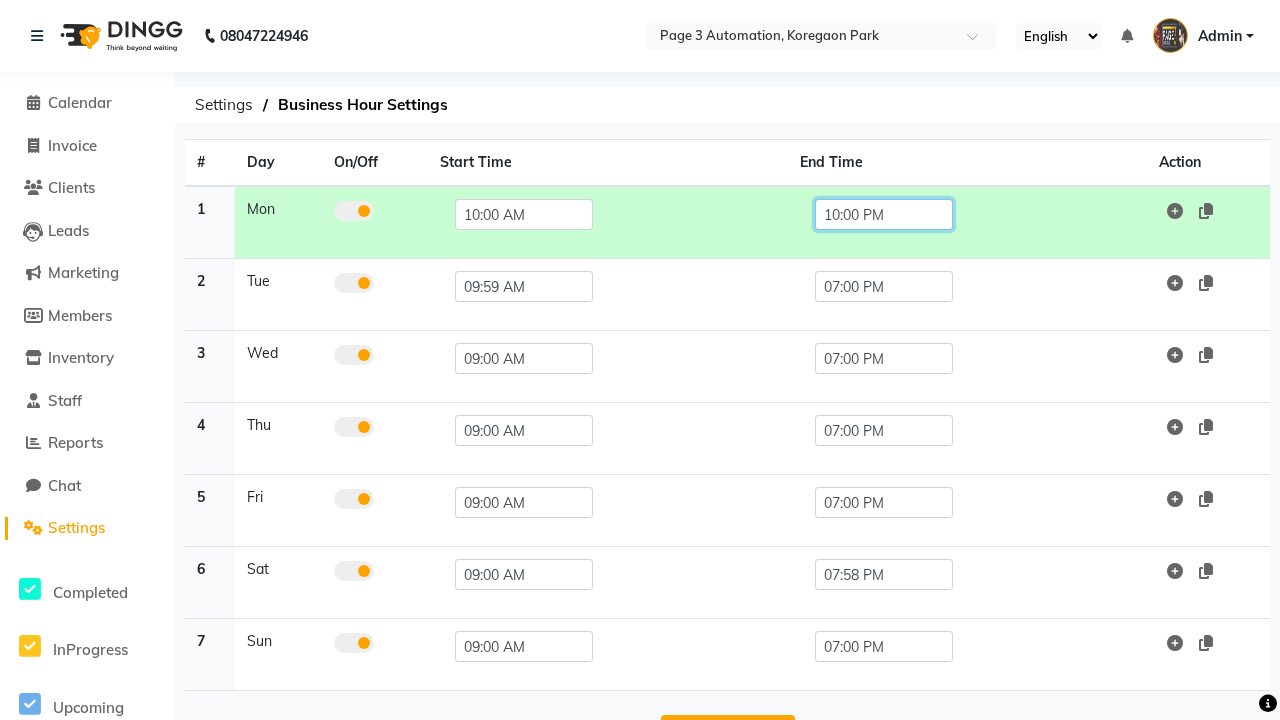 click on "10:00 PM" 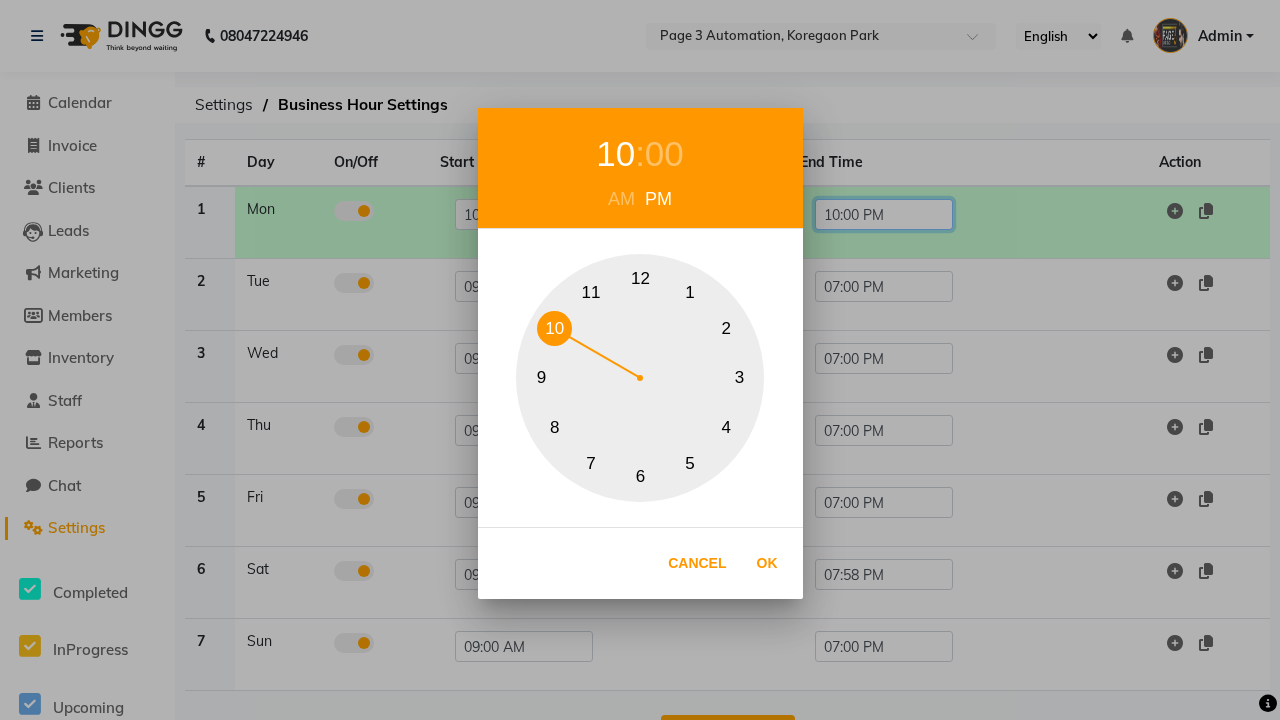 click on "1   2   3   4   5   6   7   8   9   10   11   12" at bounding box center (640, 378) 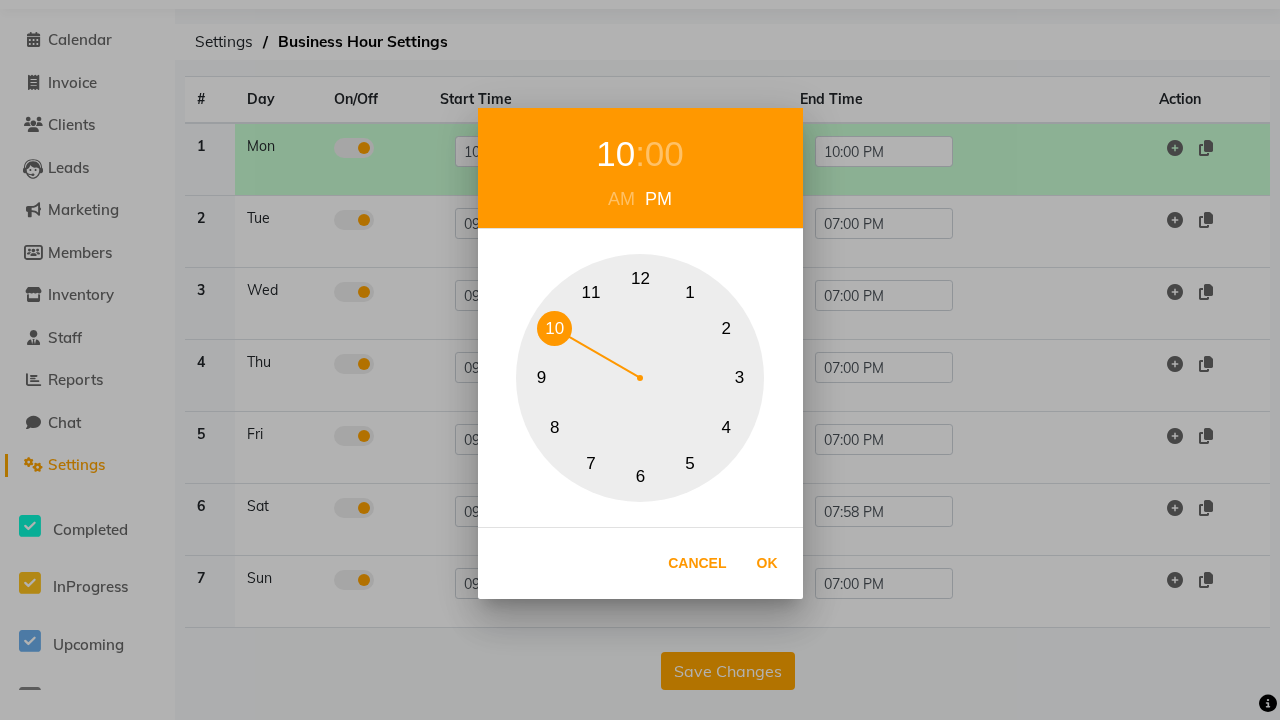 click on "7" at bounding box center [591, 463] 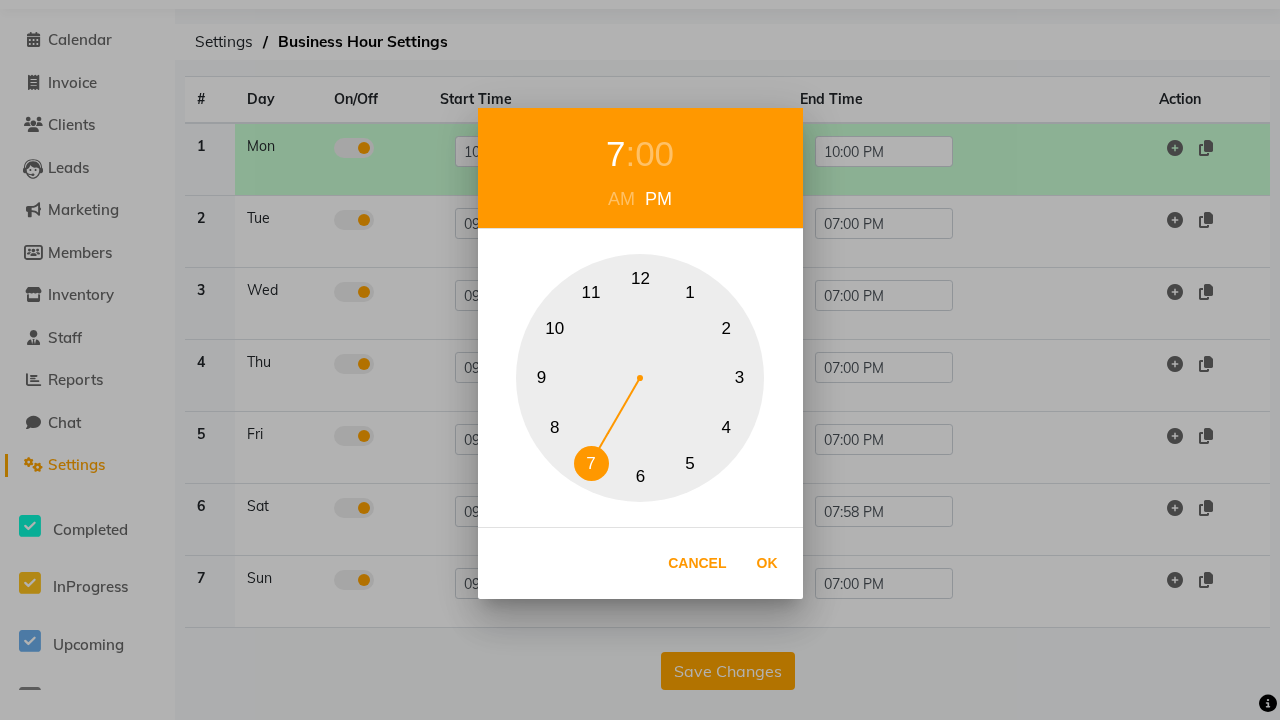 click on "00" at bounding box center (654, 154) 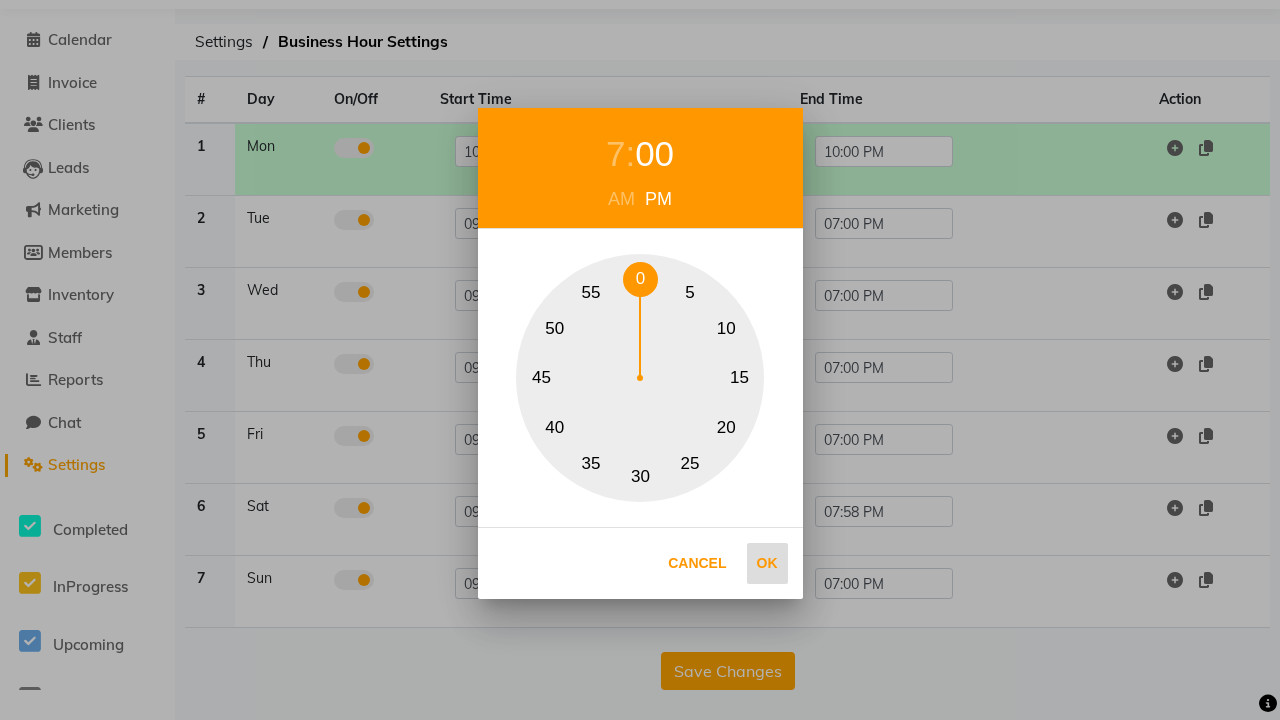 click on "0" at bounding box center (640, 279) 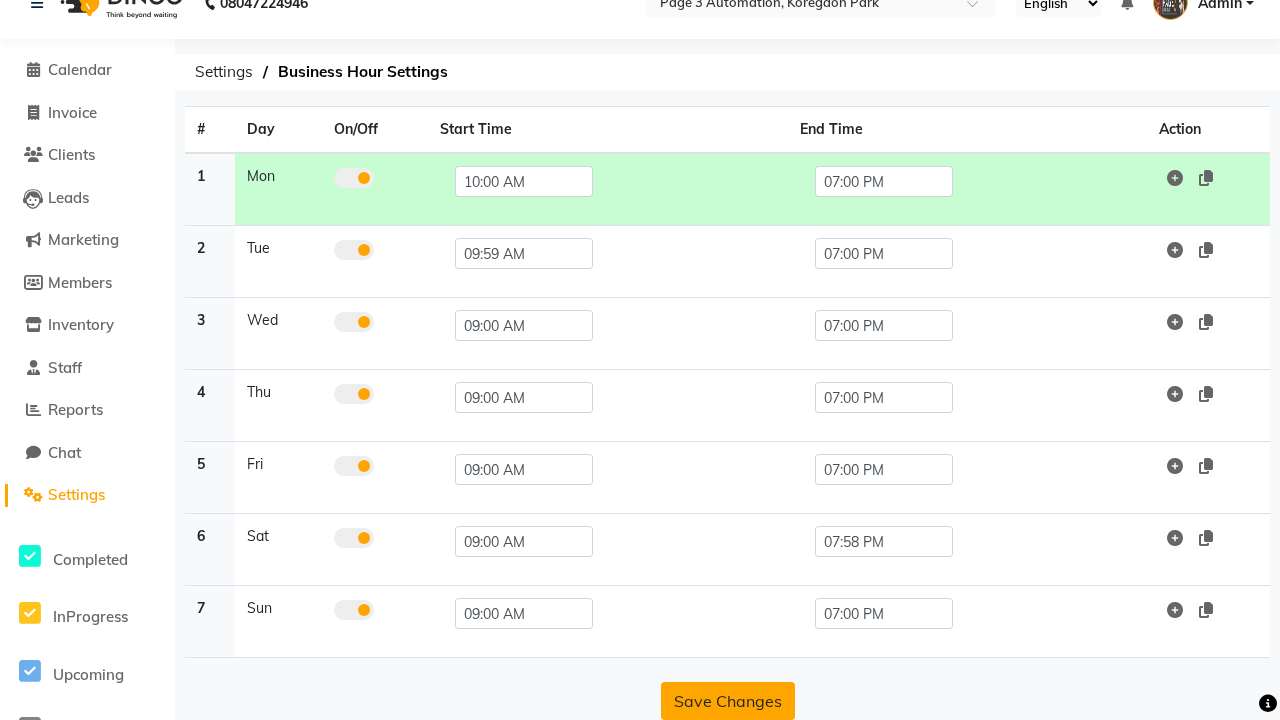 click on "Save Changes" 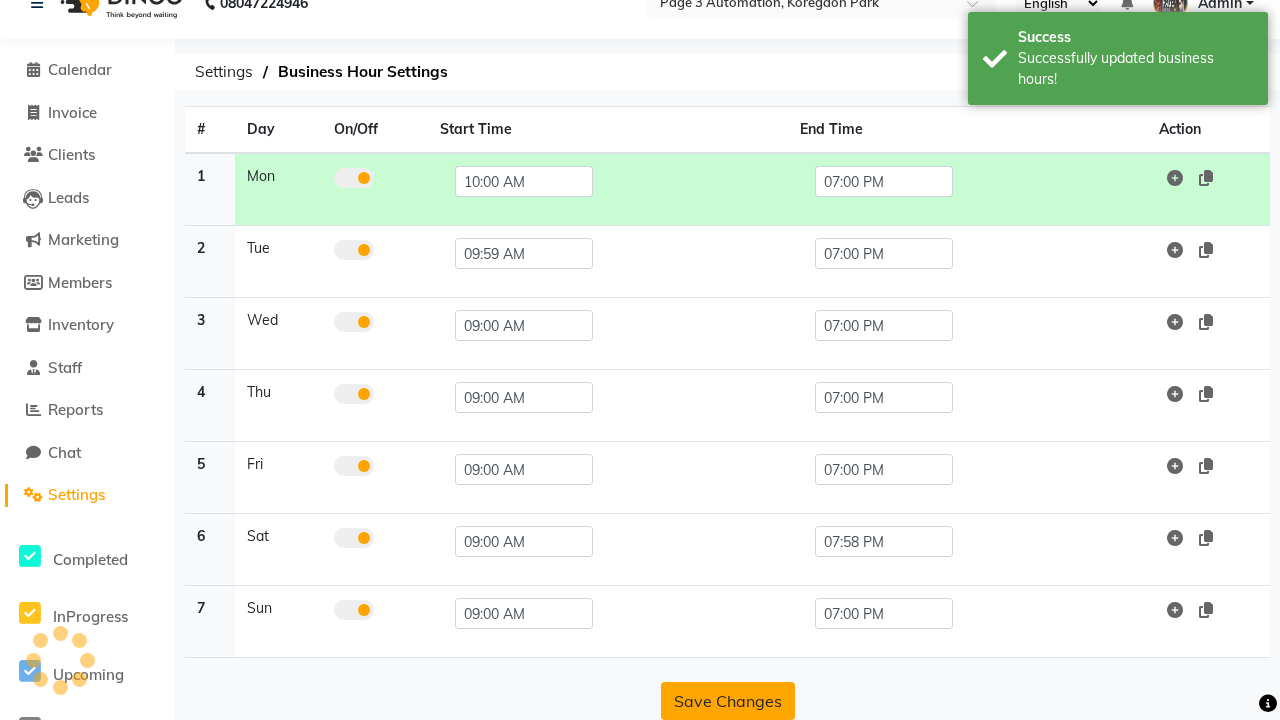 scroll, scrollTop: 63, scrollLeft: 0, axis: vertical 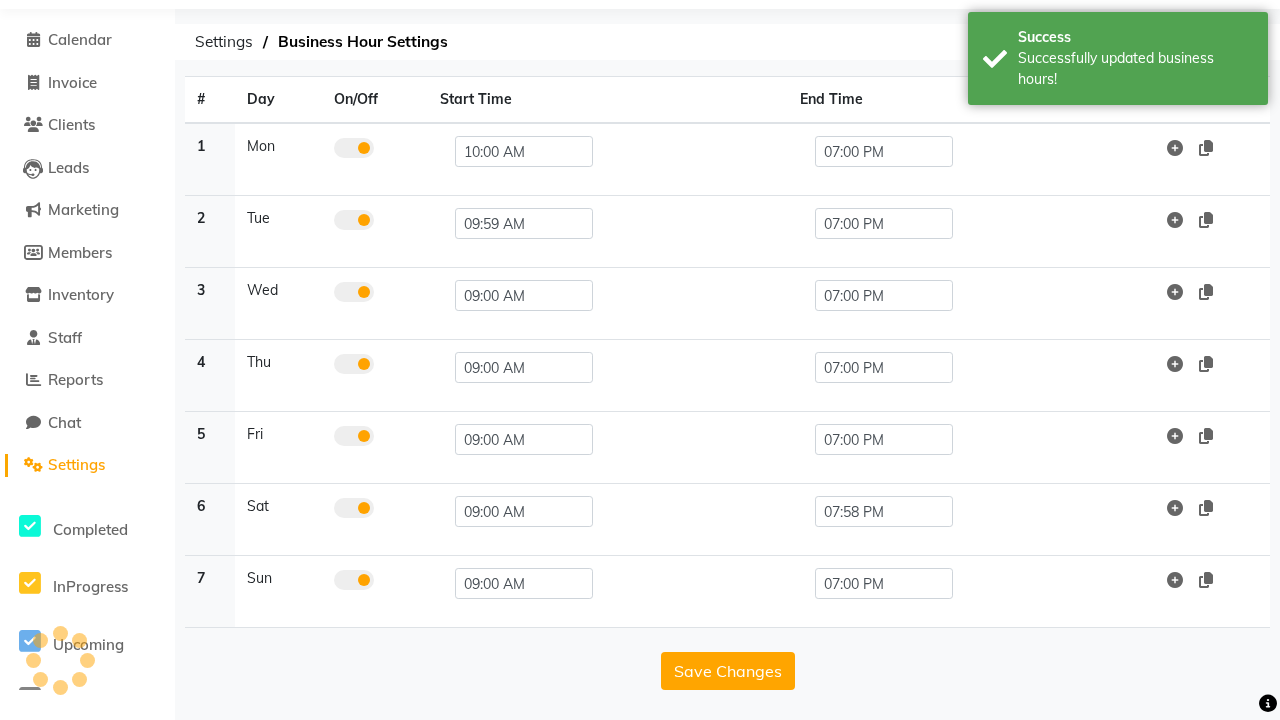 click at bounding box center (41, -27) 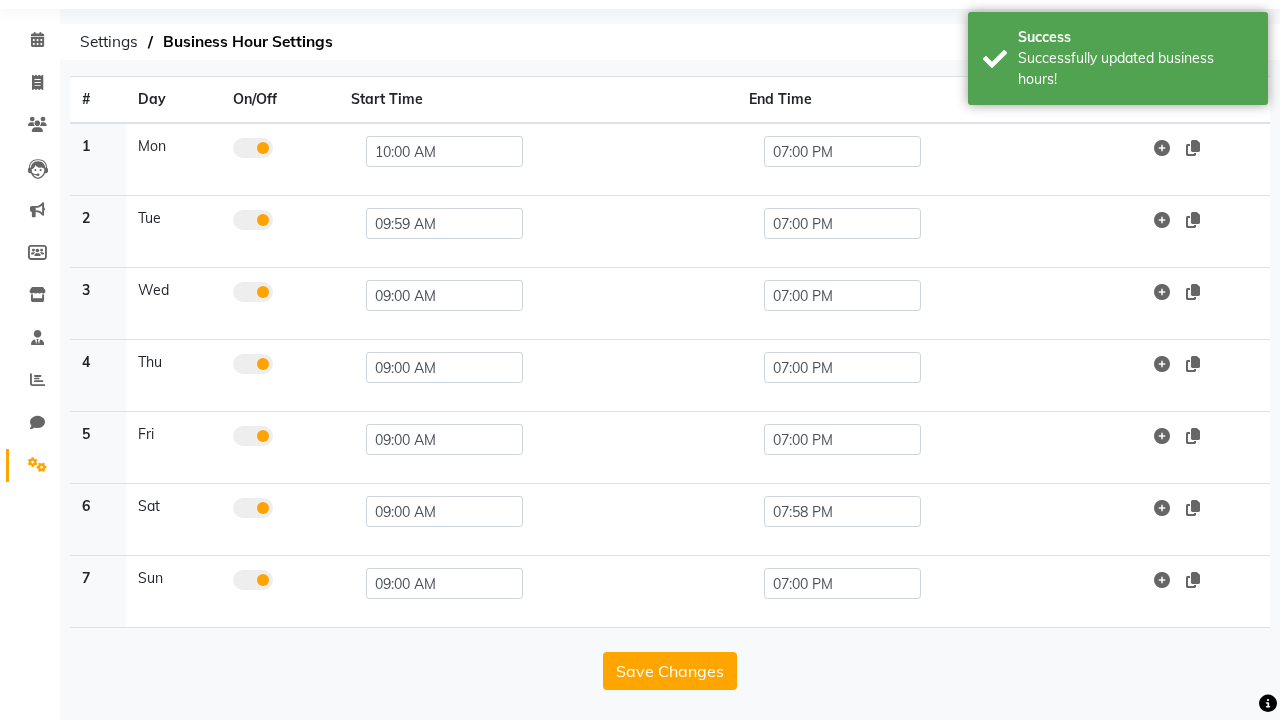 scroll, scrollTop: 0, scrollLeft: 0, axis: both 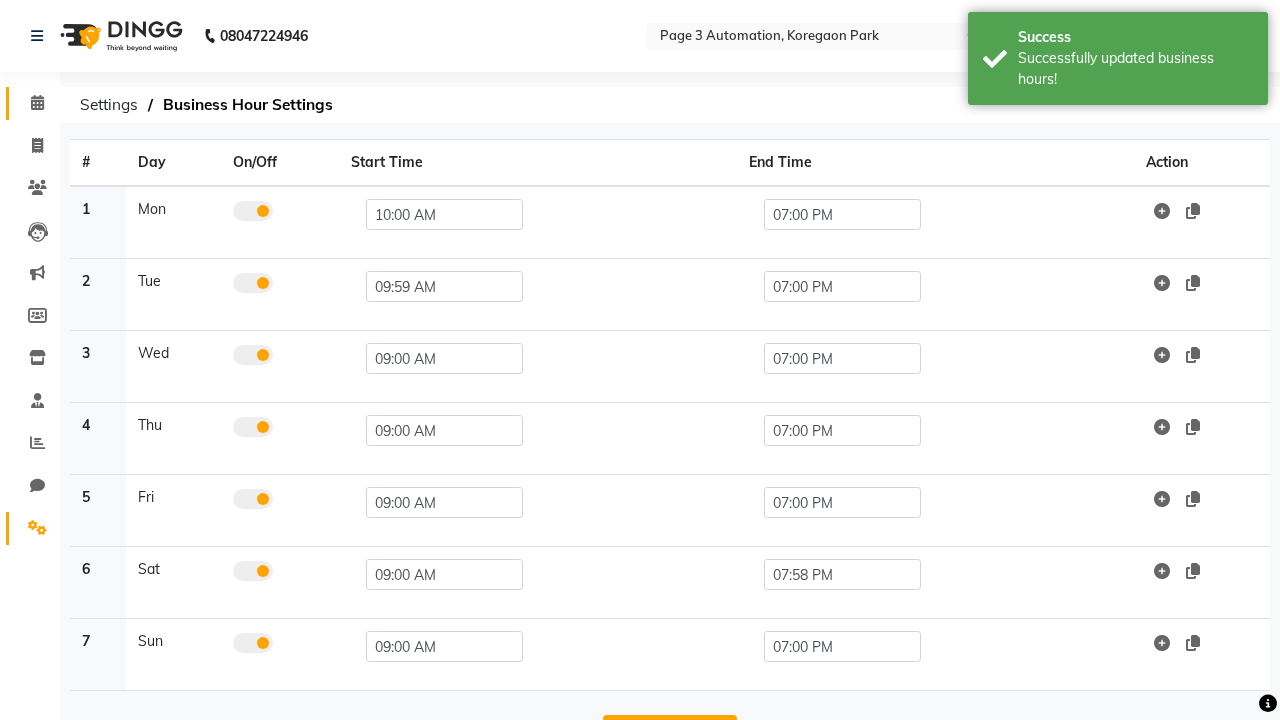 click 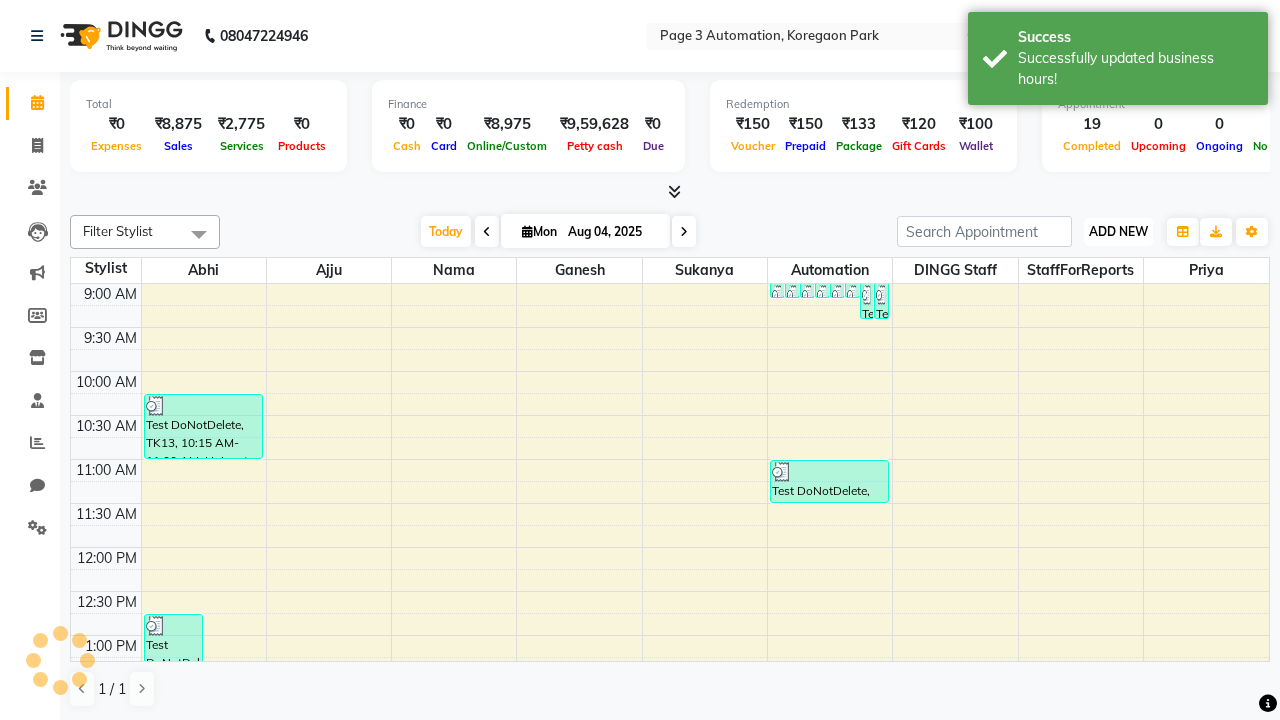 click on "ADD NEW" at bounding box center [1118, 231] 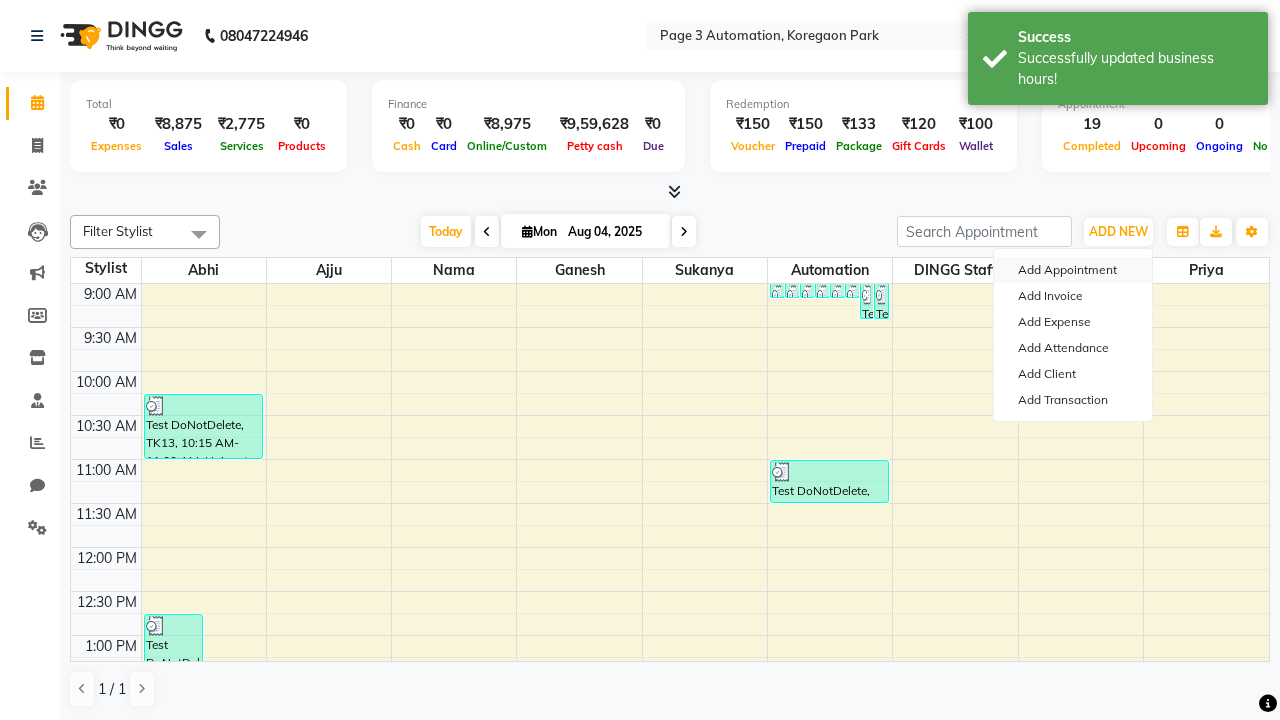 click on "Add Appointment" at bounding box center [1073, 270] 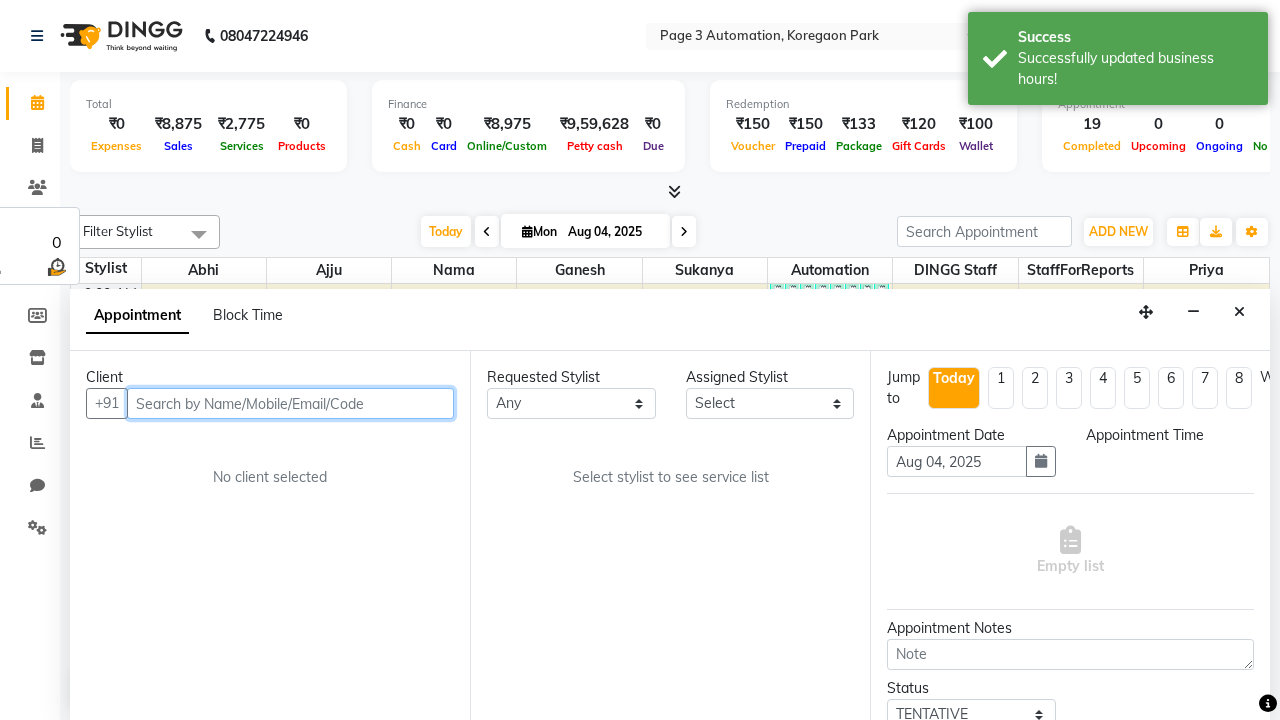 select on "600" 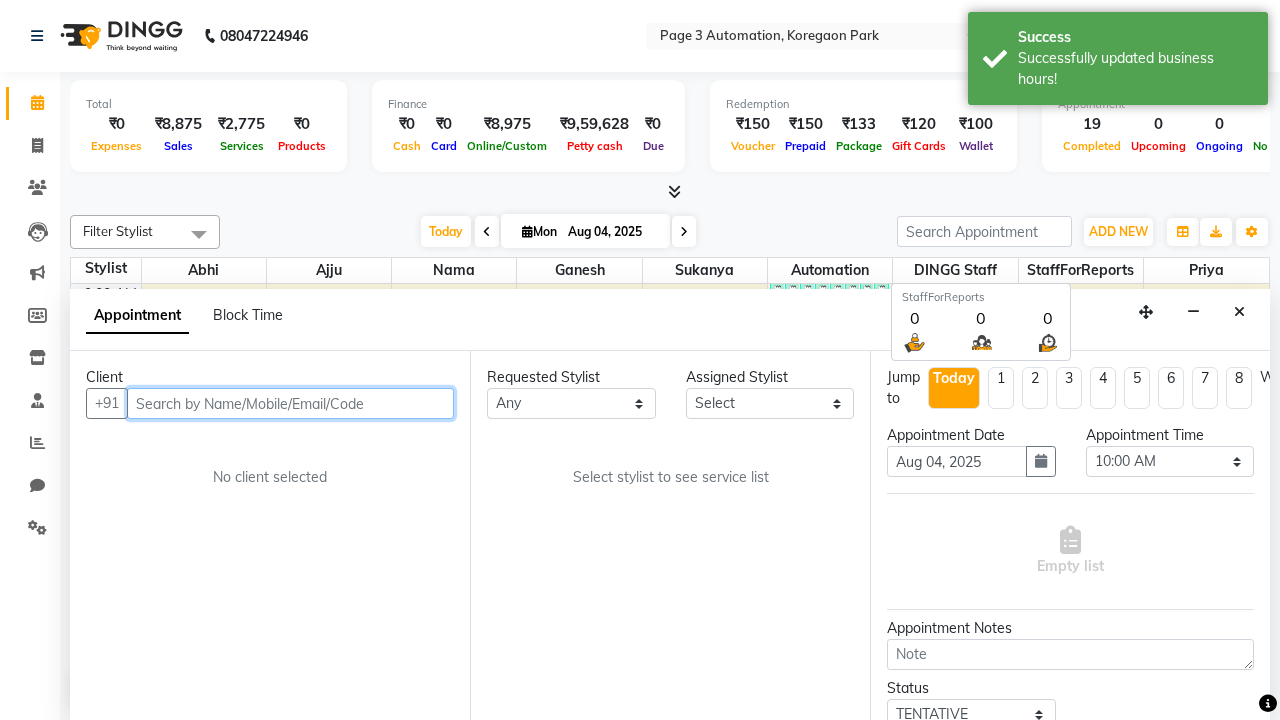 scroll, scrollTop: 1, scrollLeft: 0, axis: vertical 